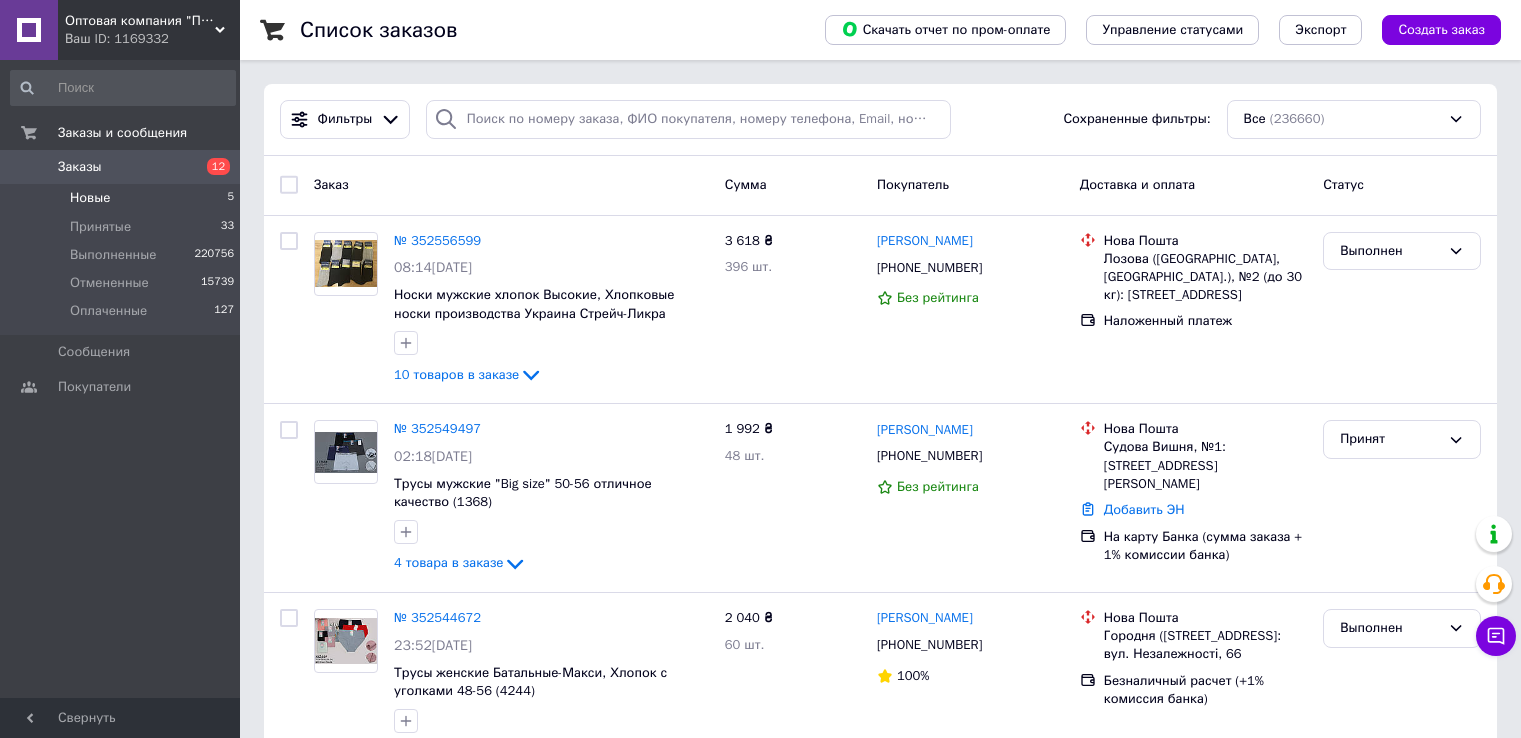 scroll, scrollTop: 0, scrollLeft: 0, axis: both 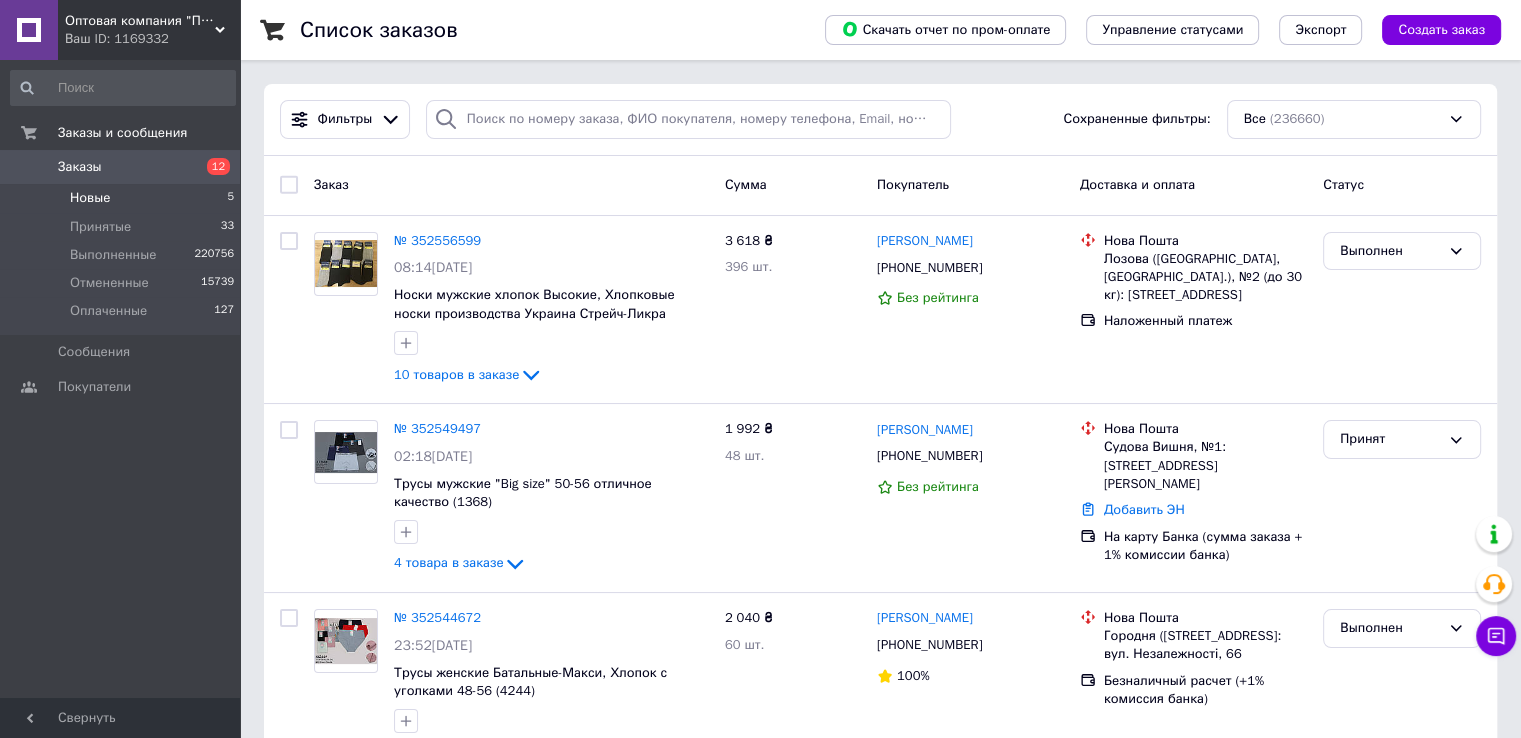 click on "Новые" at bounding box center (90, 198) 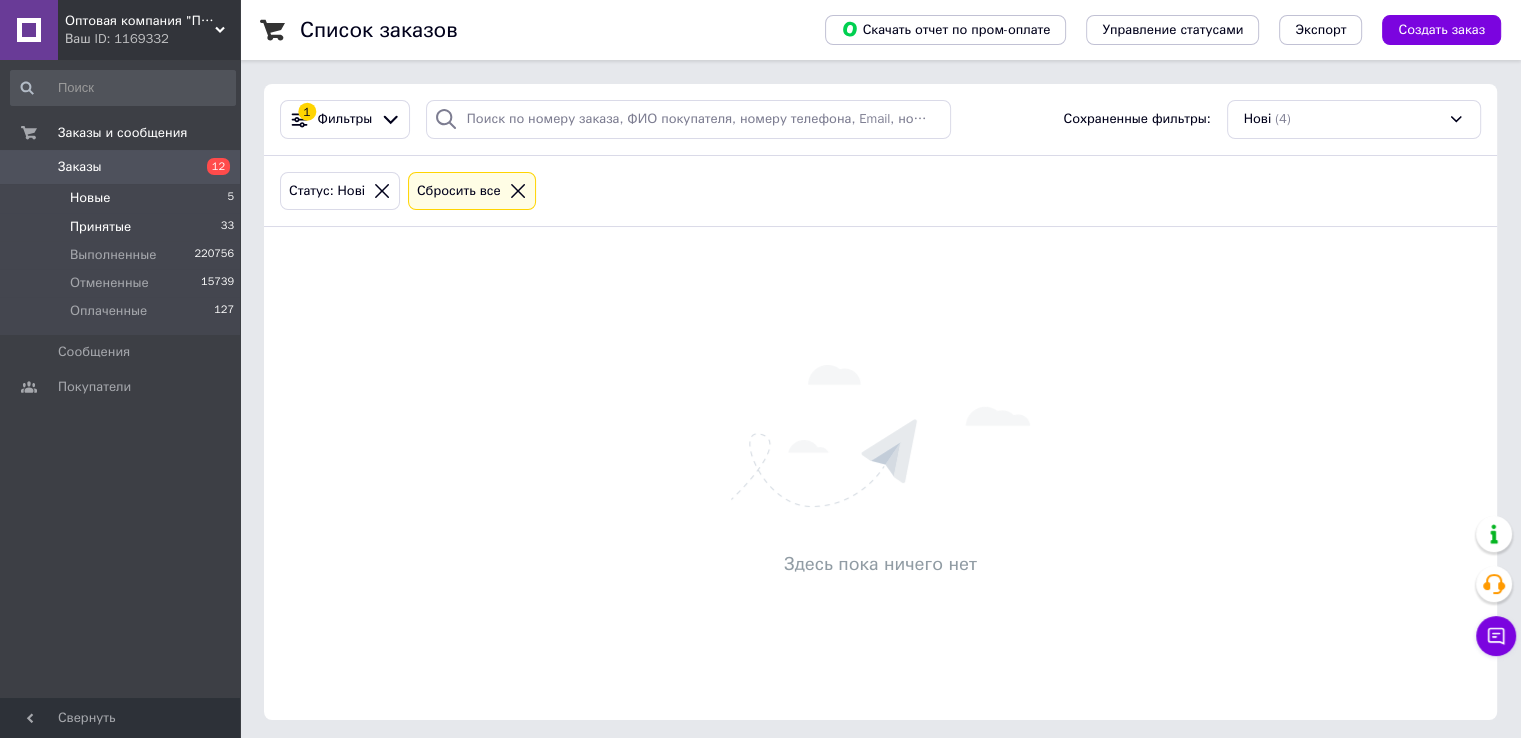 click on "Принятые" at bounding box center [100, 227] 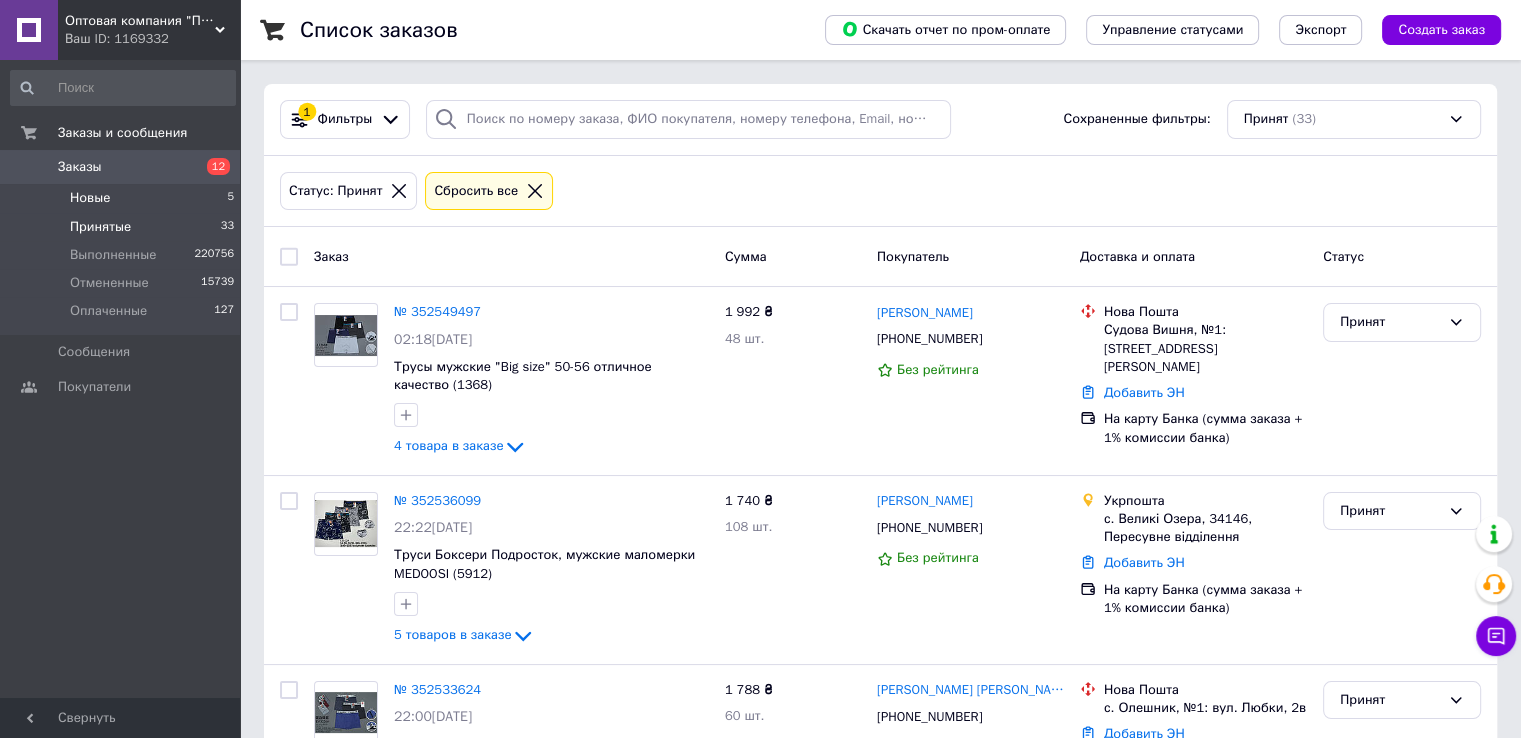 click on "Новые 5" at bounding box center (123, 198) 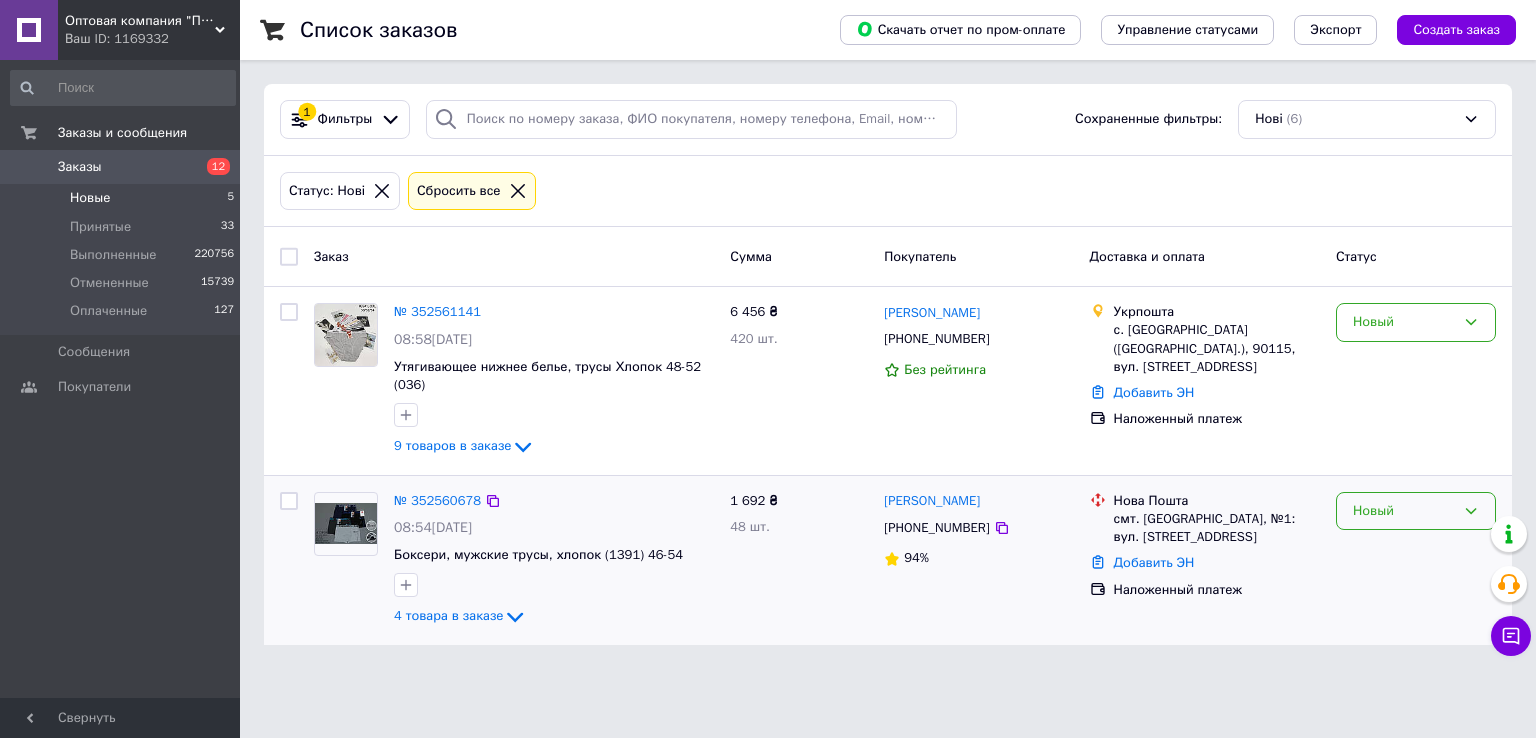 click on "Новый" at bounding box center (1404, 511) 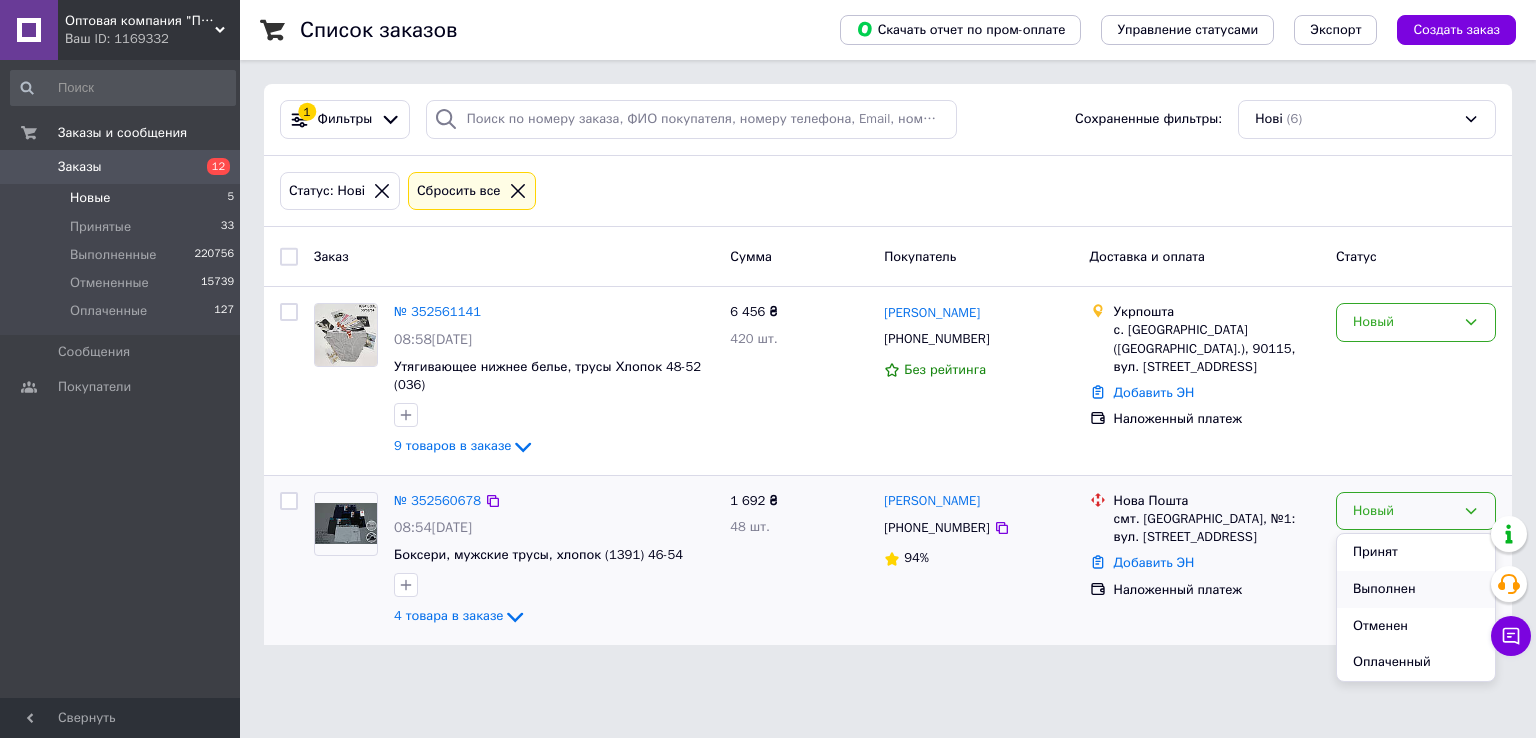 click on "Выполнен" at bounding box center (1416, 589) 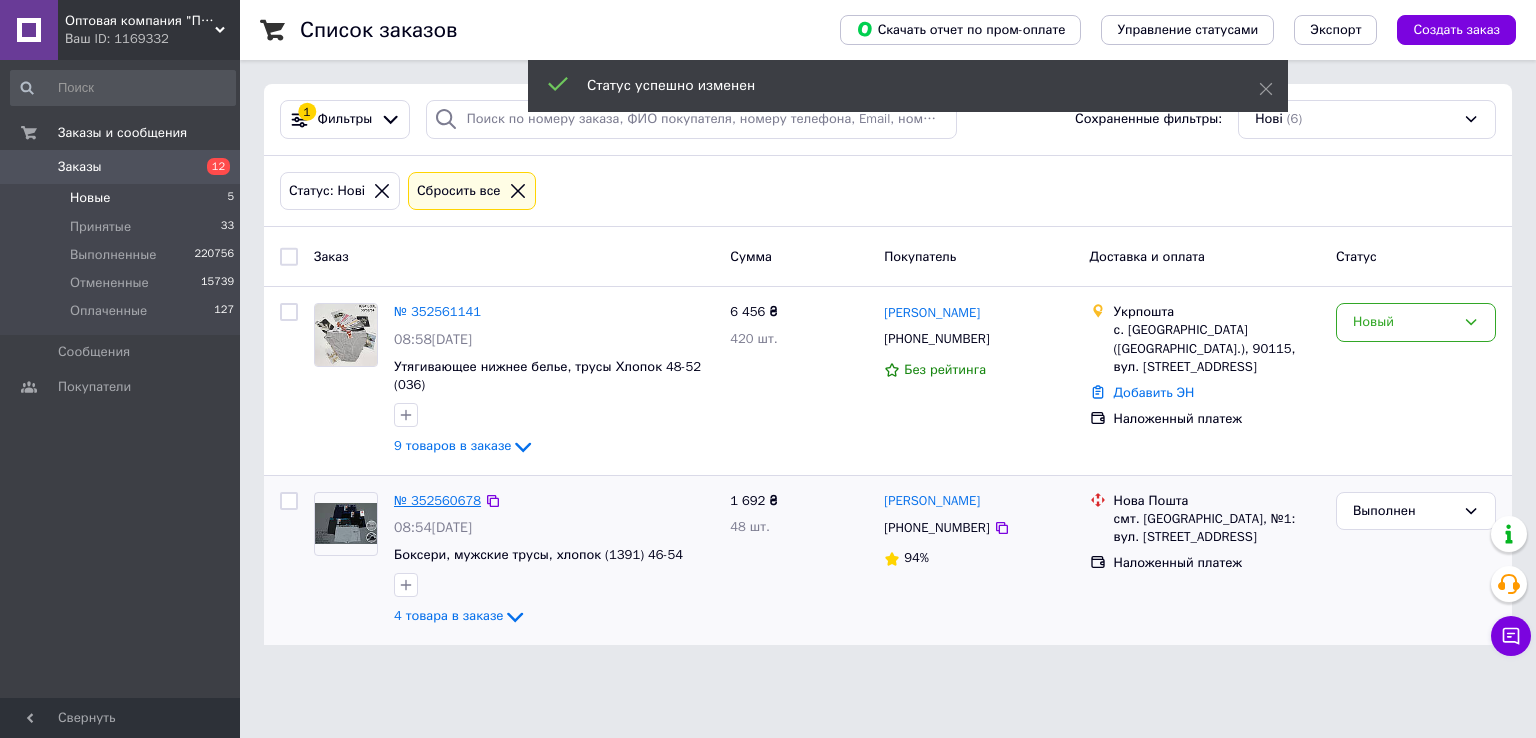 click on "№ 352560678" at bounding box center (437, 500) 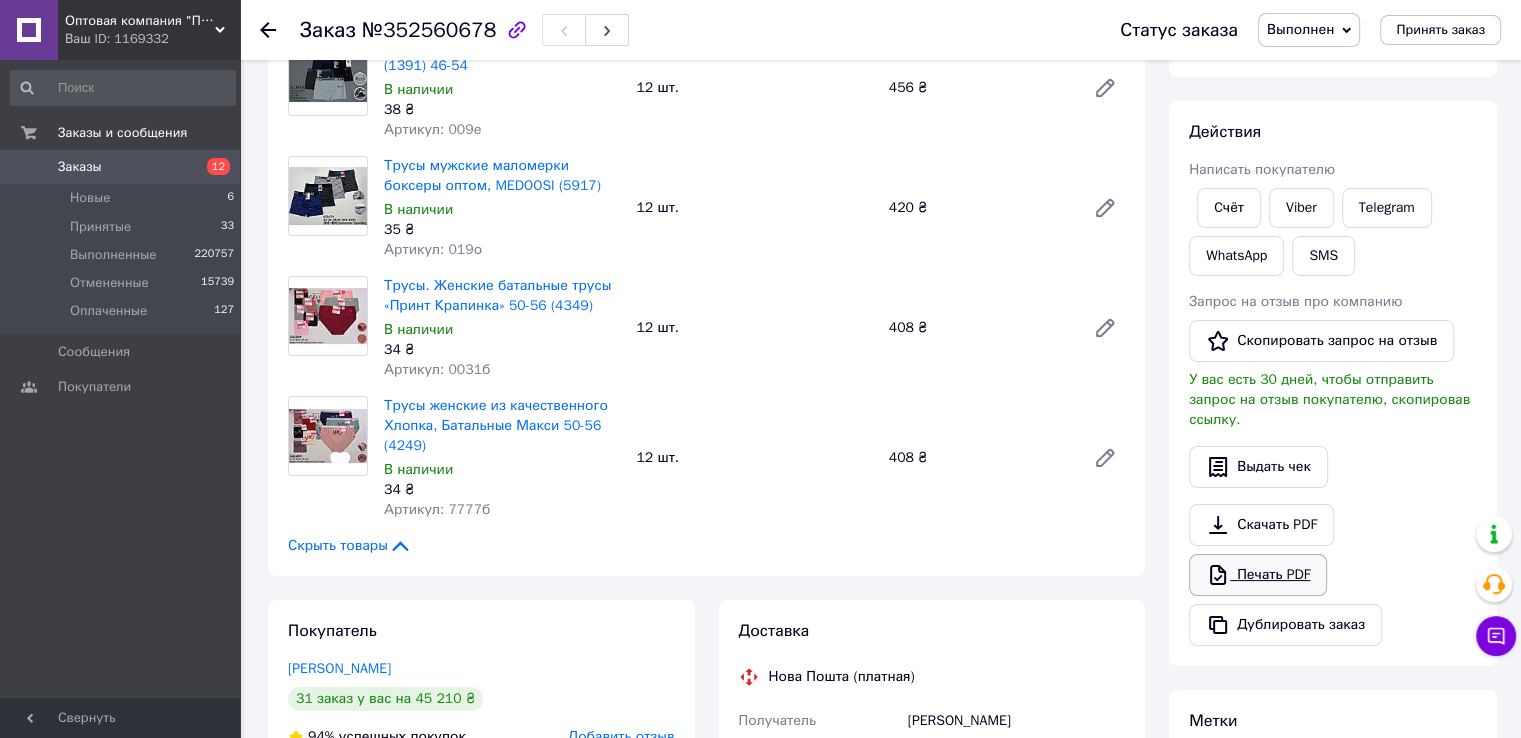 scroll, scrollTop: 200, scrollLeft: 0, axis: vertical 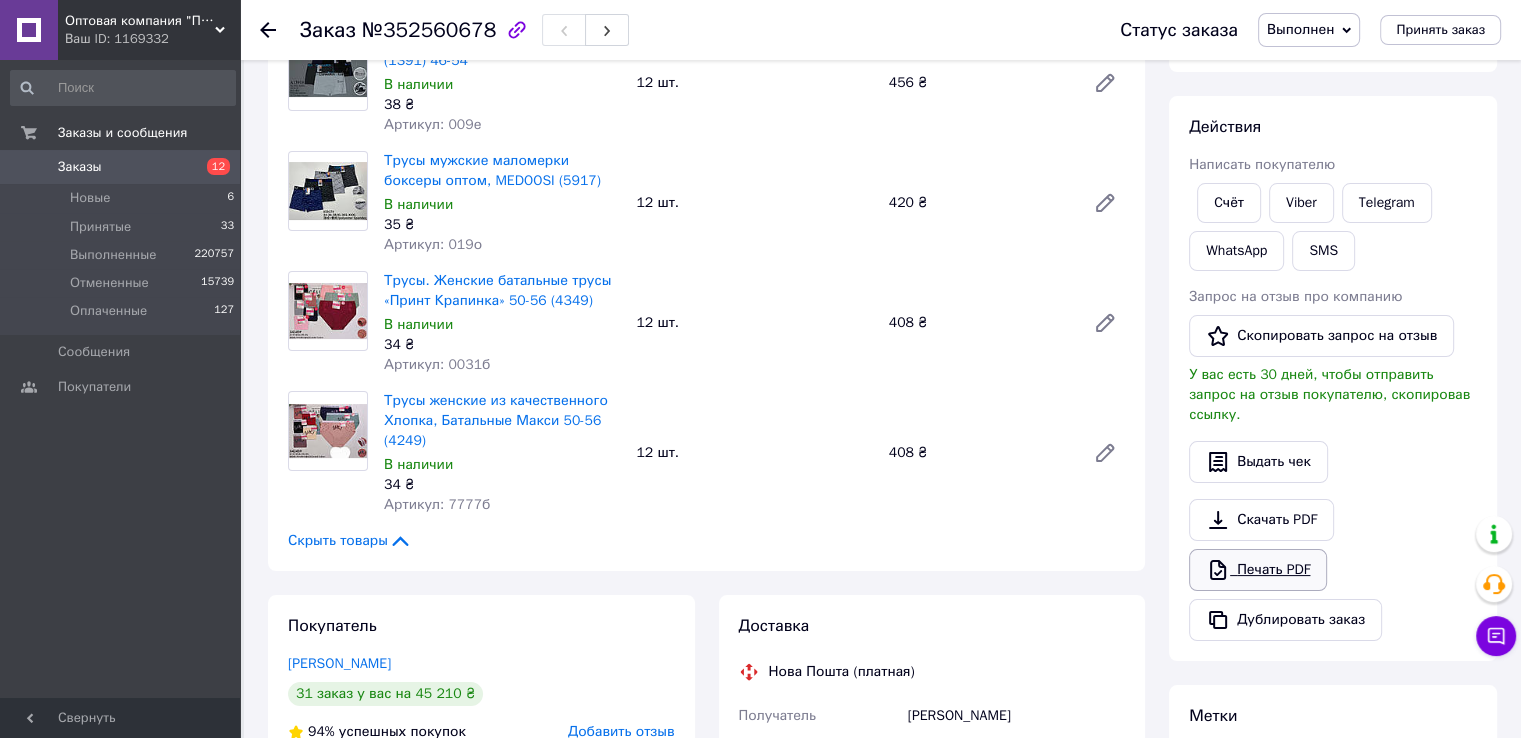 click on "Печать PDF" at bounding box center (1258, 570) 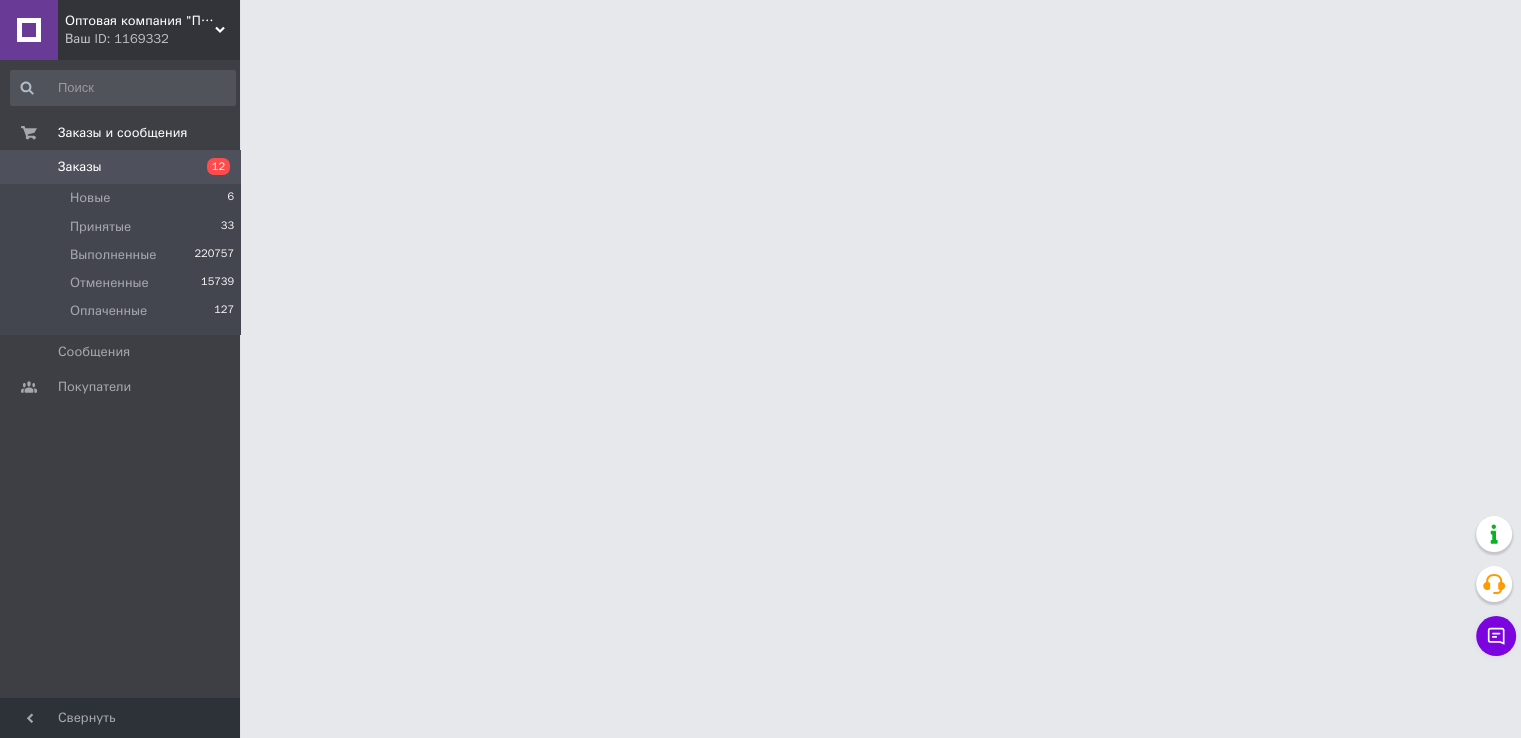 scroll, scrollTop: 0, scrollLeft: 0, axis: both 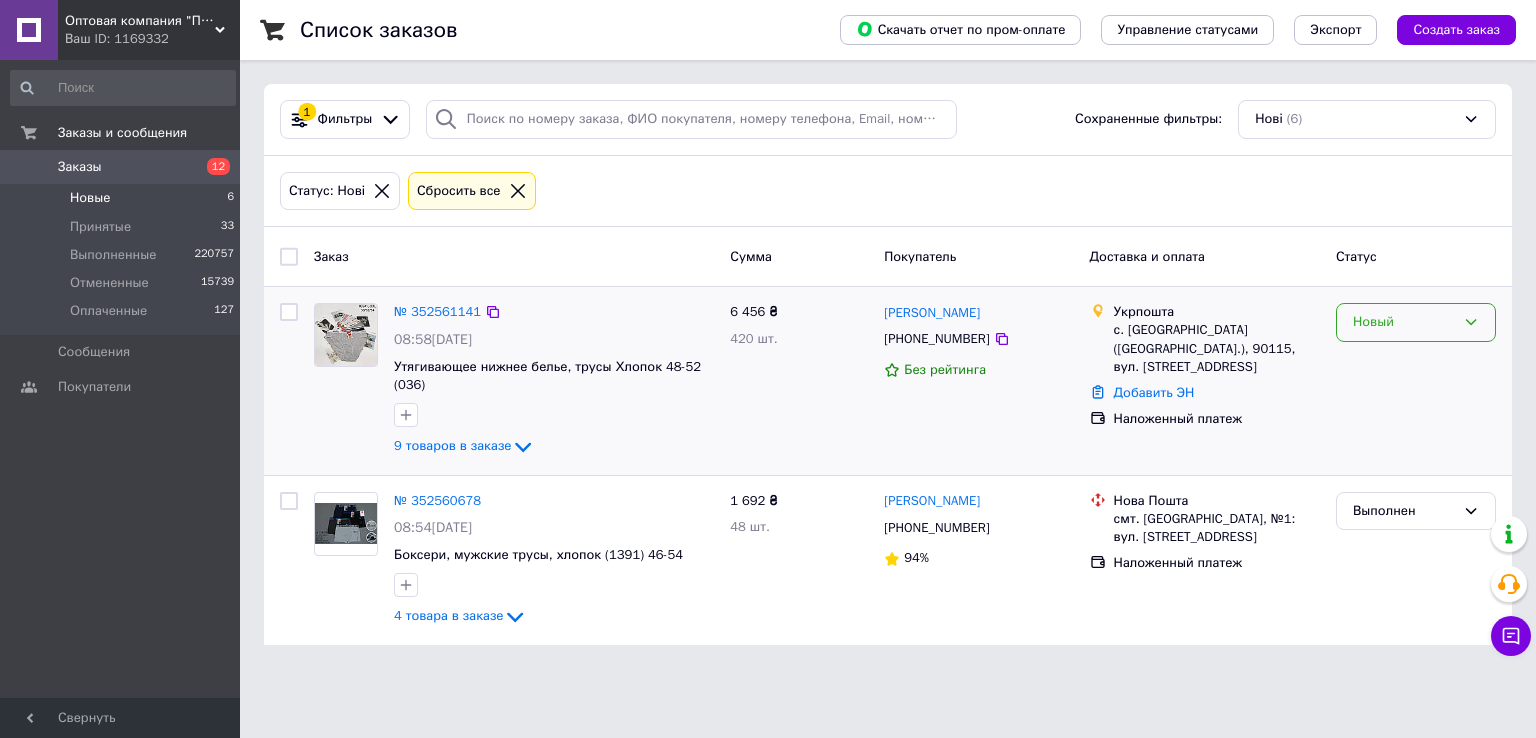 click on "Новый" at bounding box center [1404, 322] 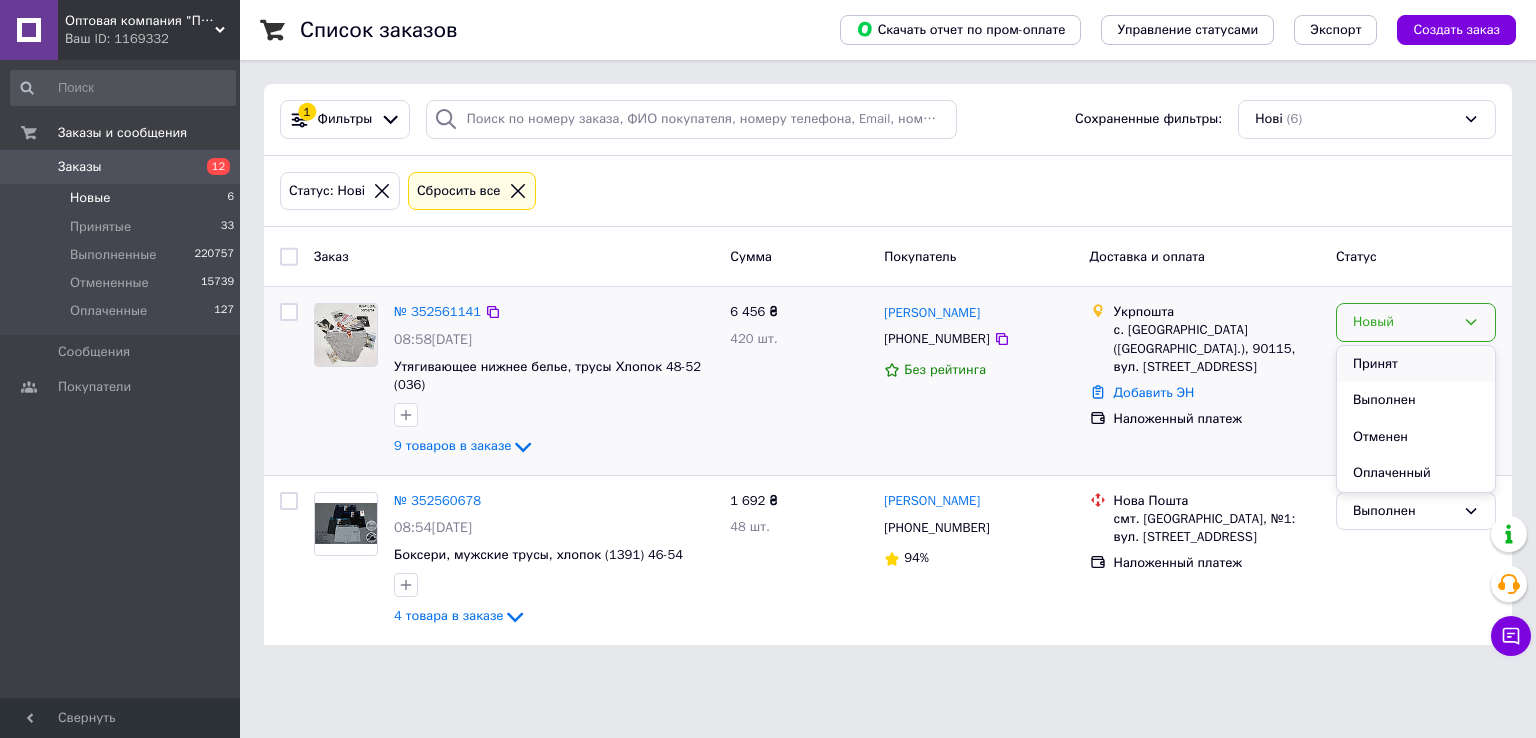 click on "Принят" at bounding box center (1416, 364) 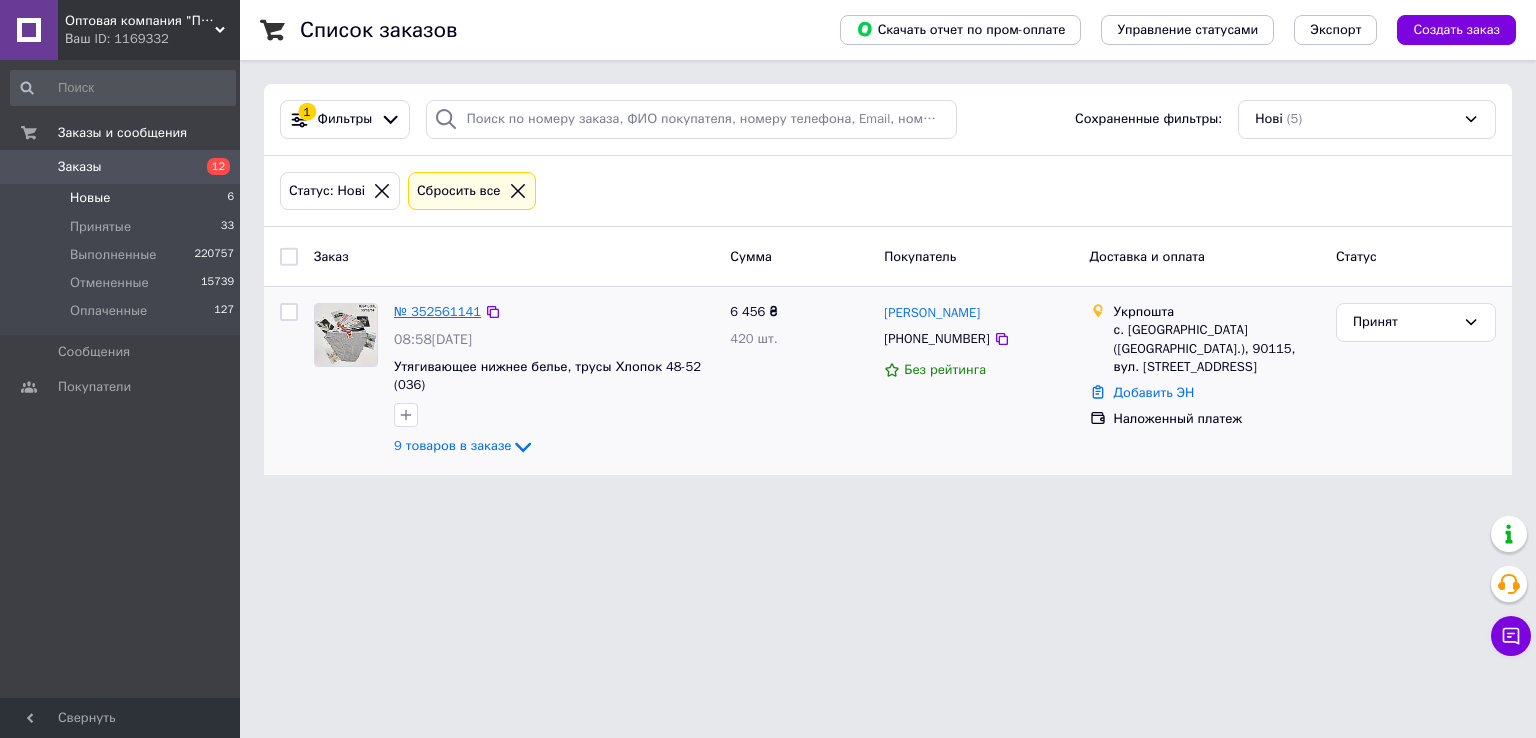 click on "№ 352561141" at bounding box center [437, 311] 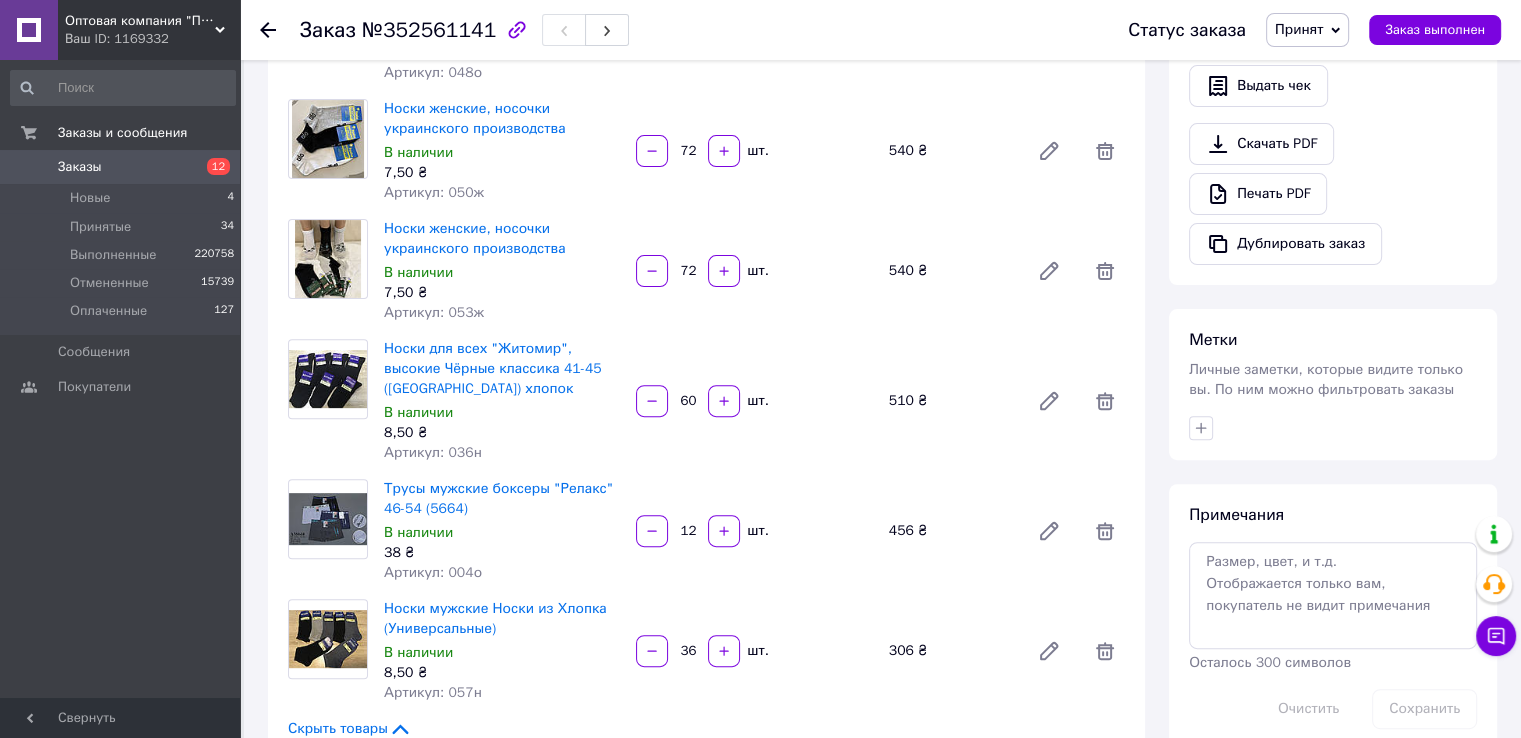 scroll, scrollTop: 600, scrollLeft: 0, axis: vertical 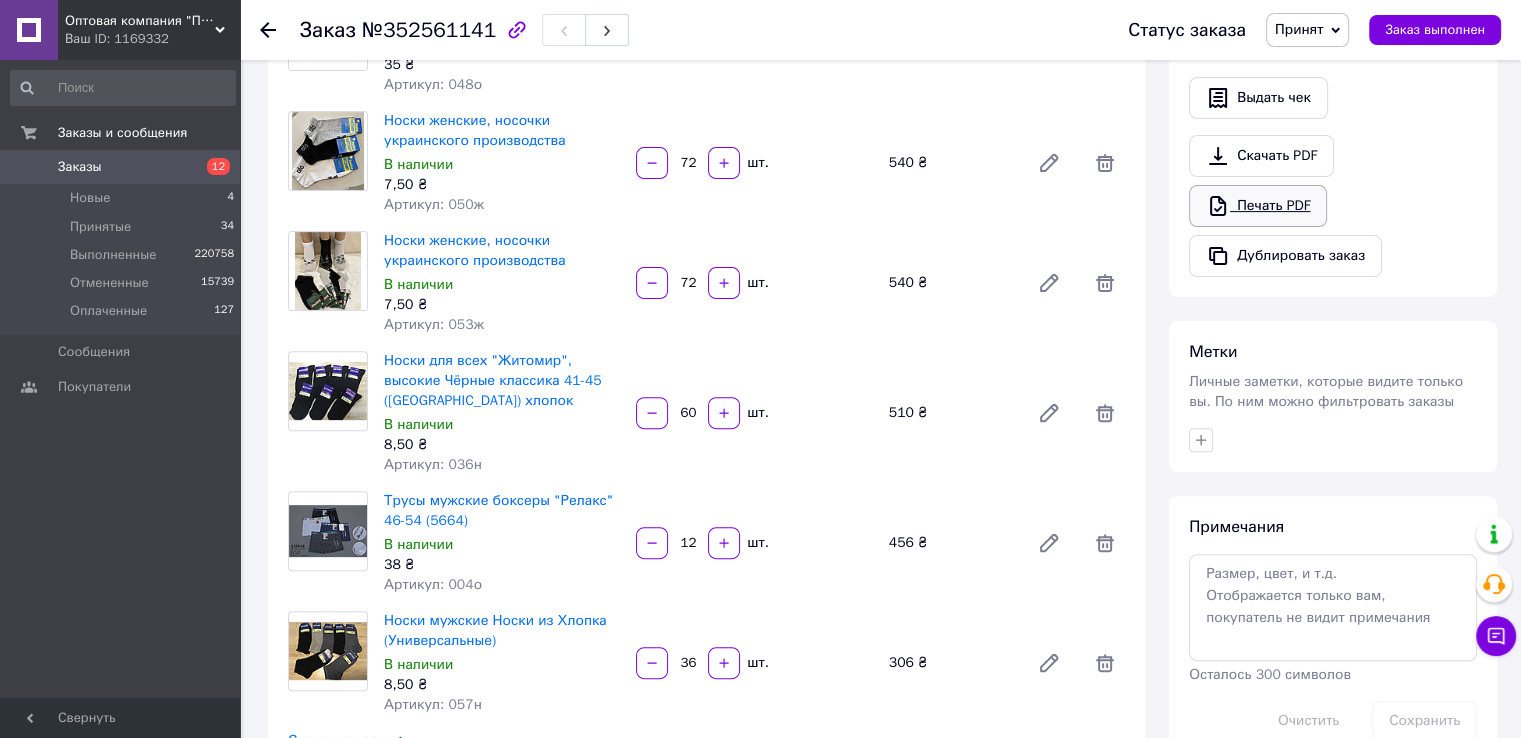 click on "Печать PDF" at bounding box center [1258, 206] 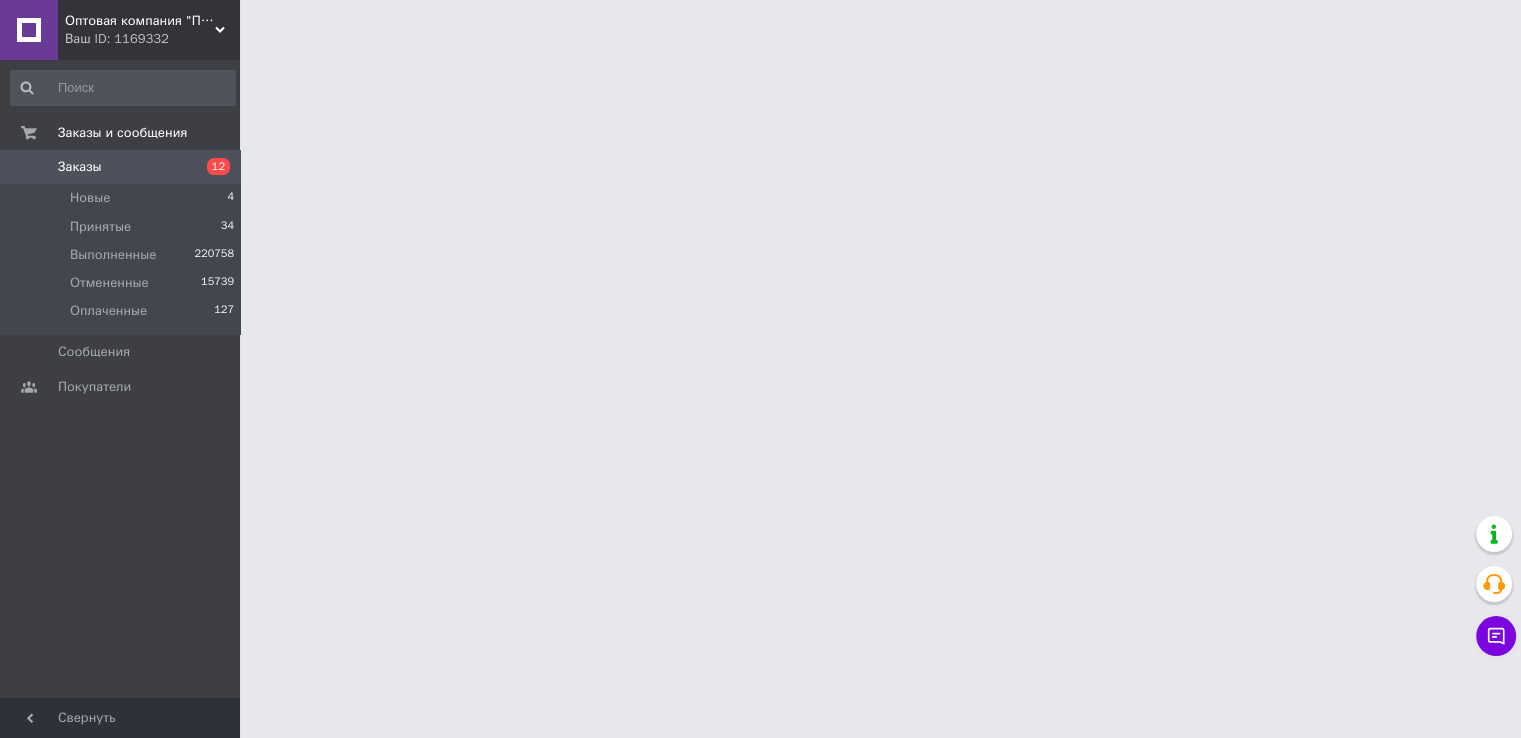 scroll, scrollTop: 0, scrollLeft: 0, axis: both 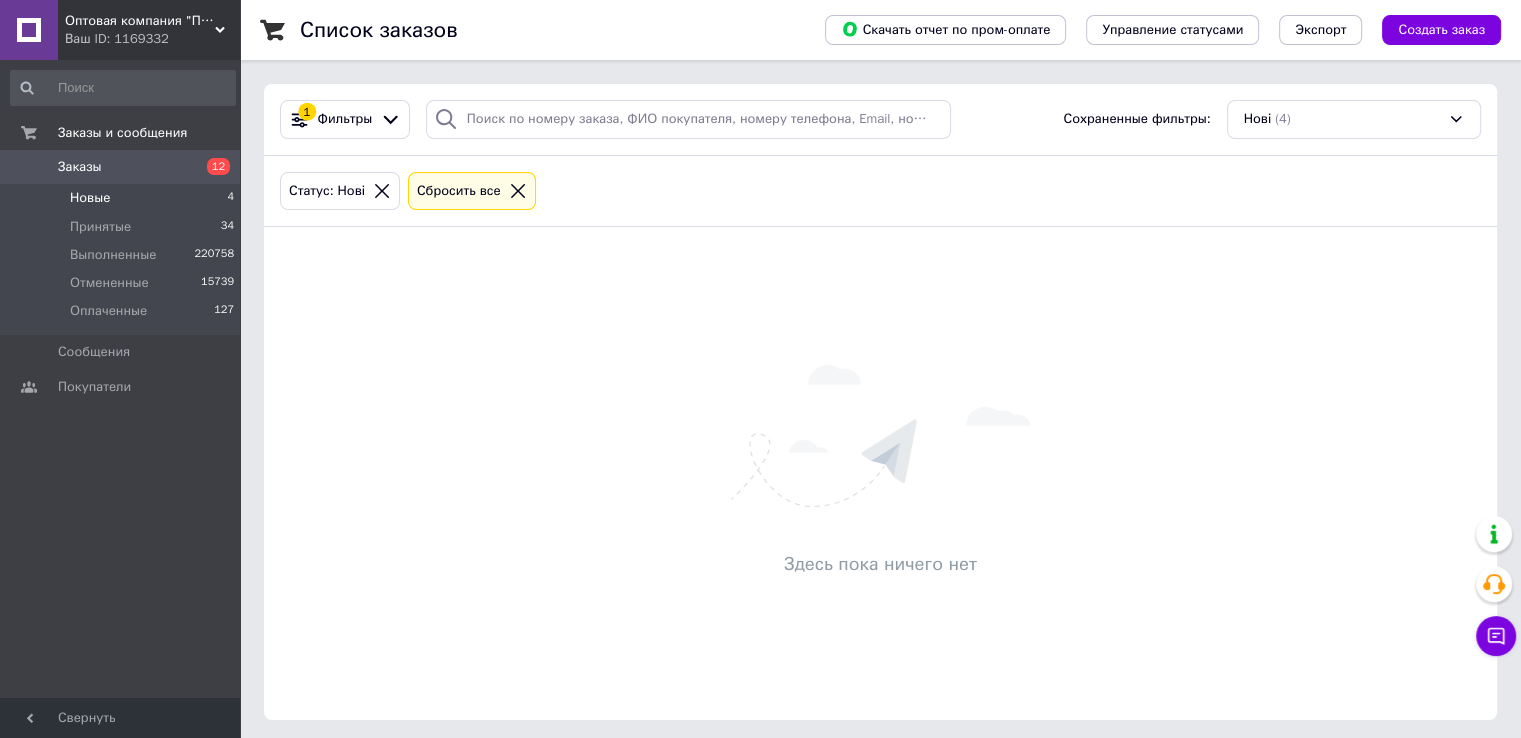 click on "Новые" at bounding box center [90, 198] 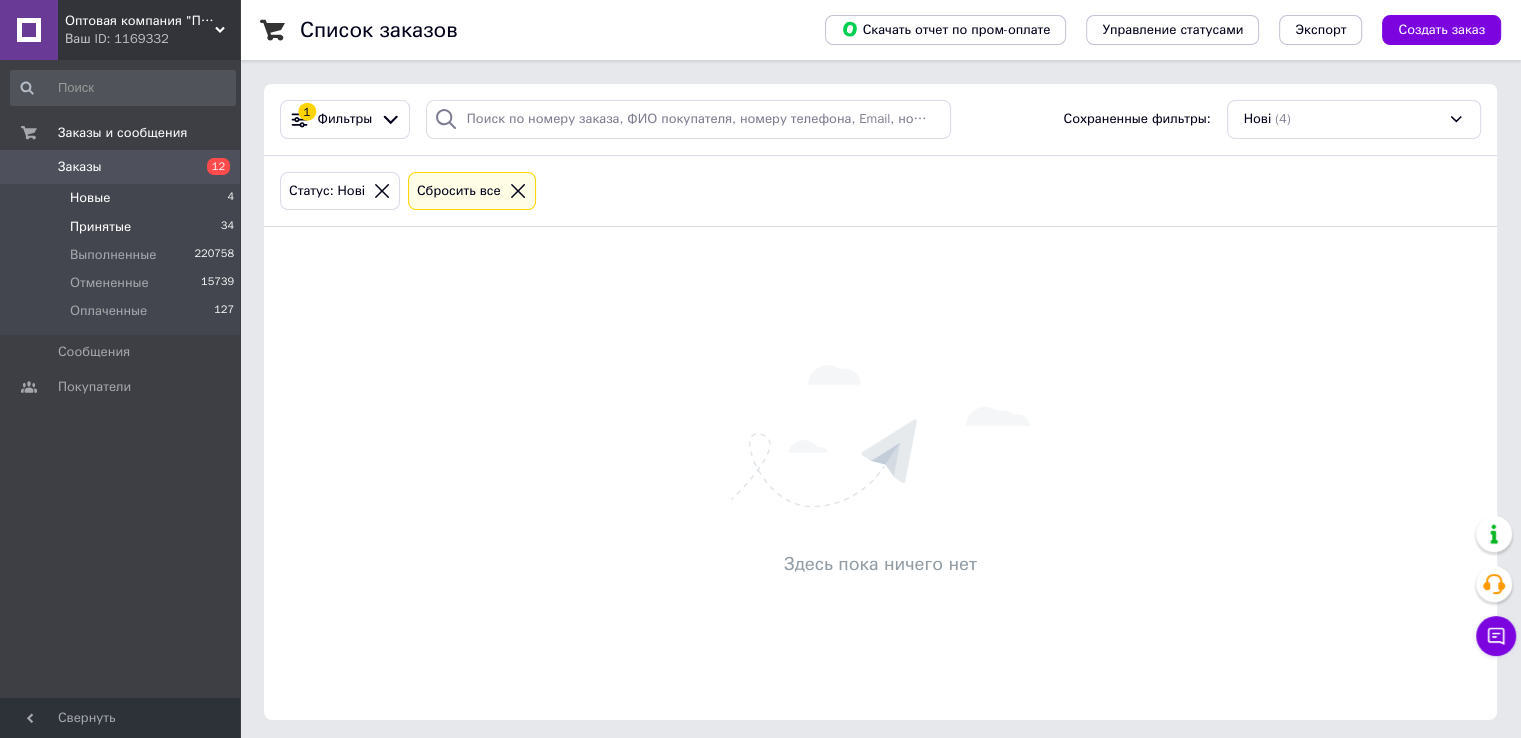 click on "Принятые" at bounding box center (100, 227) 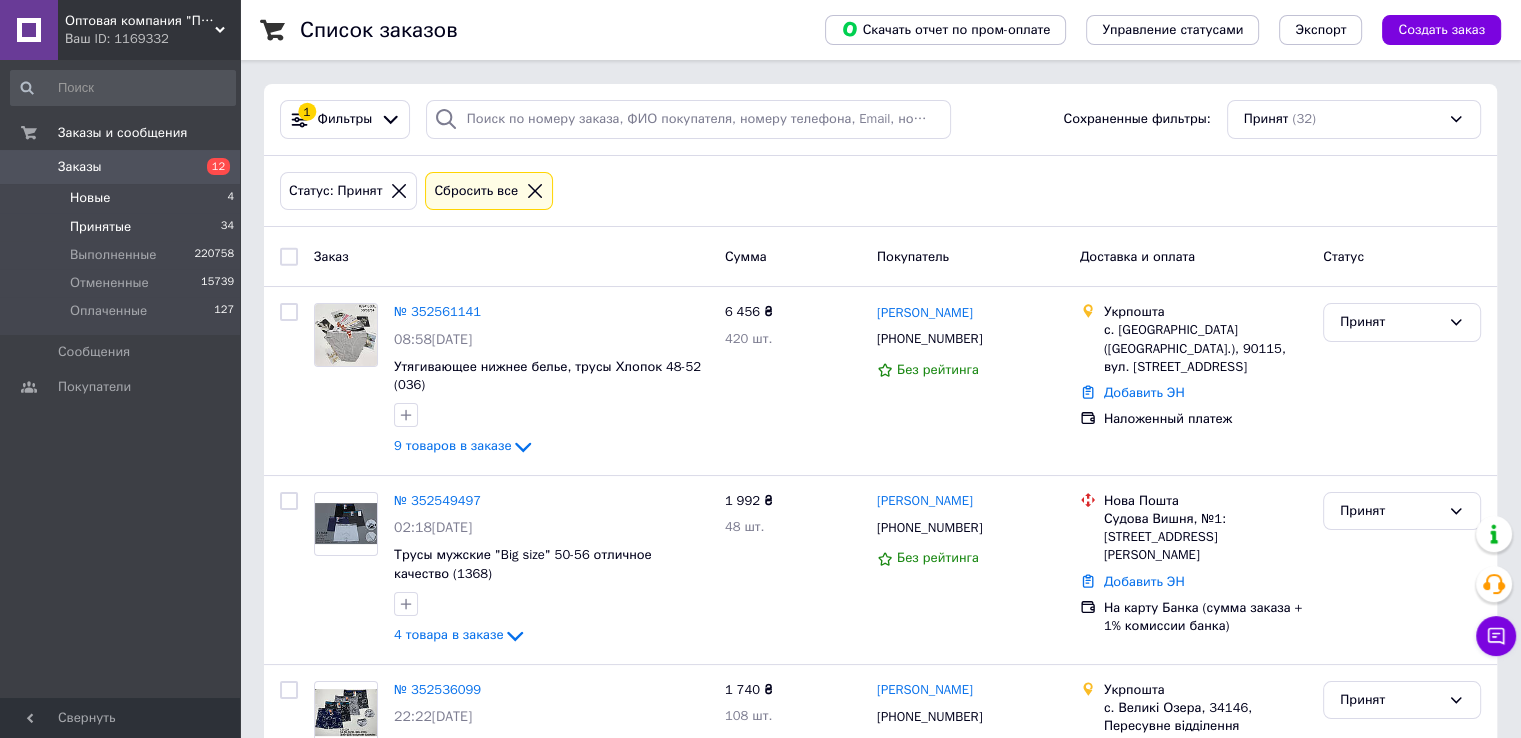 click on "Новые" at bounding box center [90, 198] 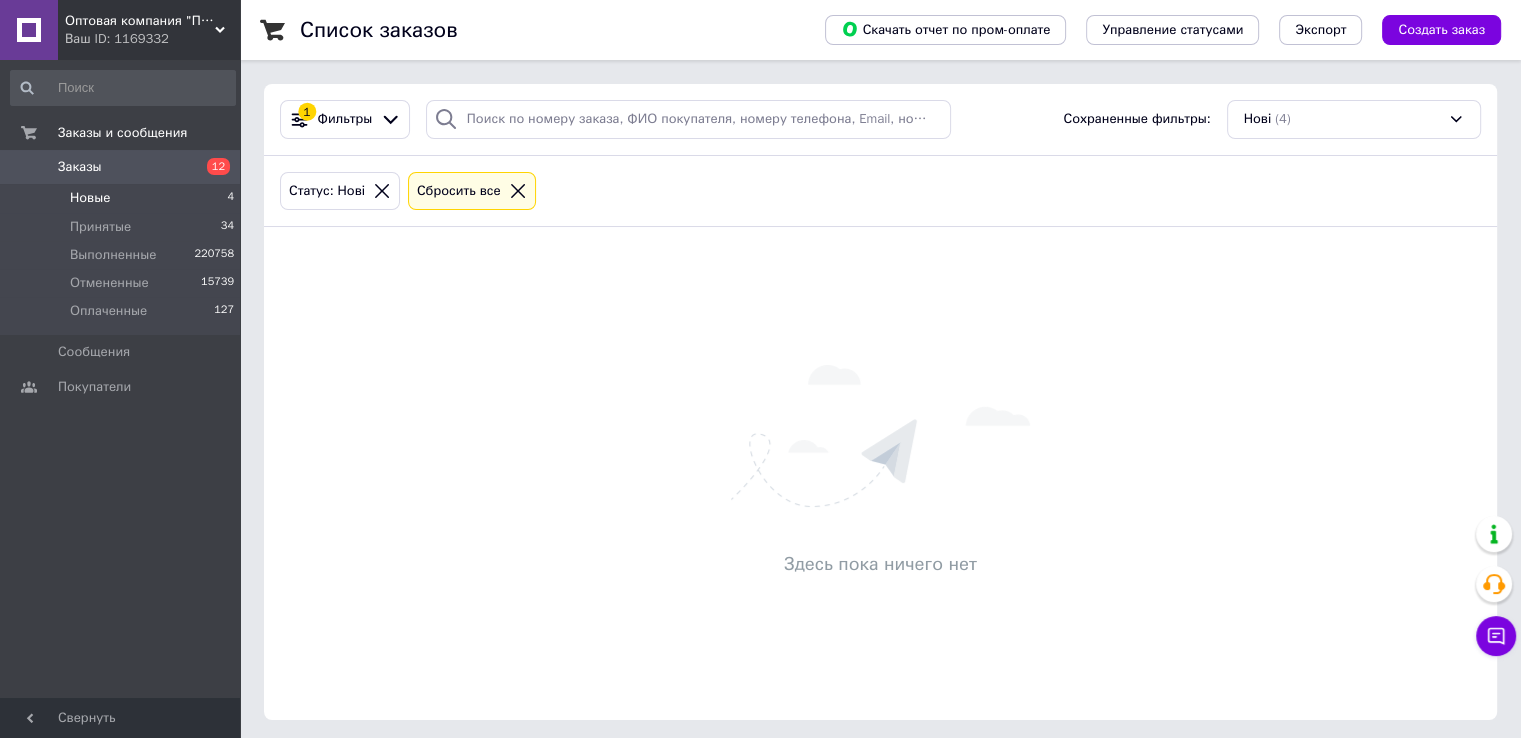 click on "Заказы" at bounding box center [121, 167] 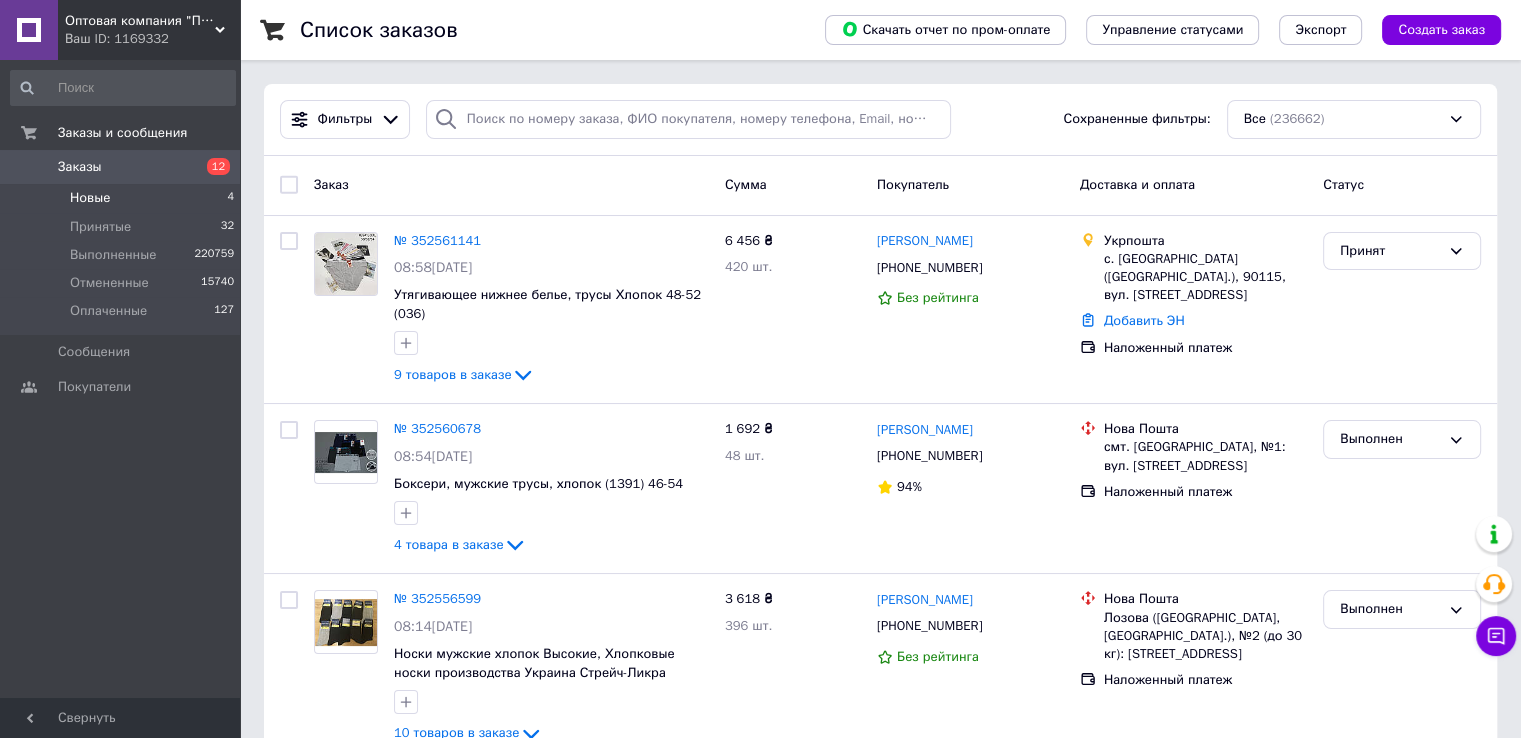 click on "Новые" at bounding box center [90, 198] 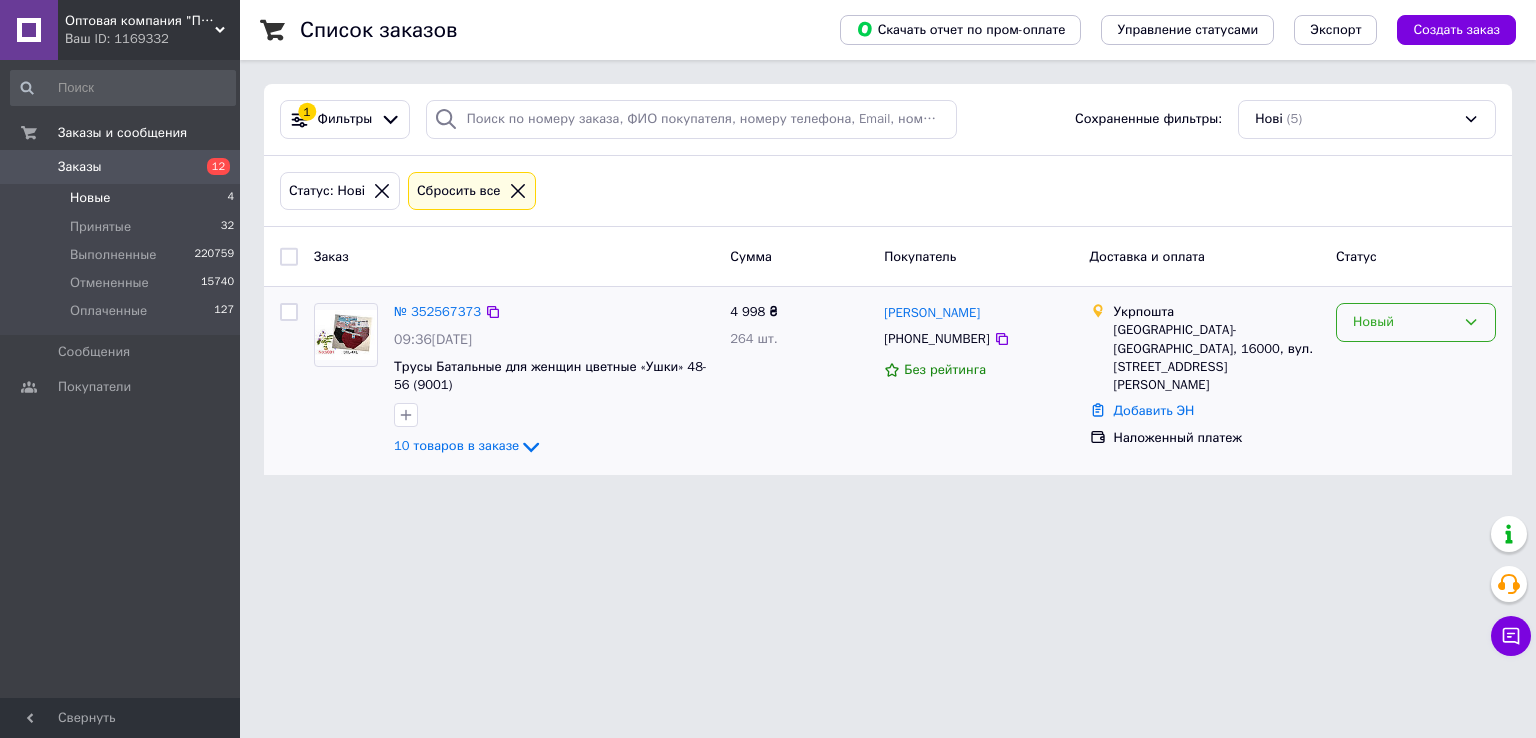 click on "Новый" at bounding box center [1404, 322] 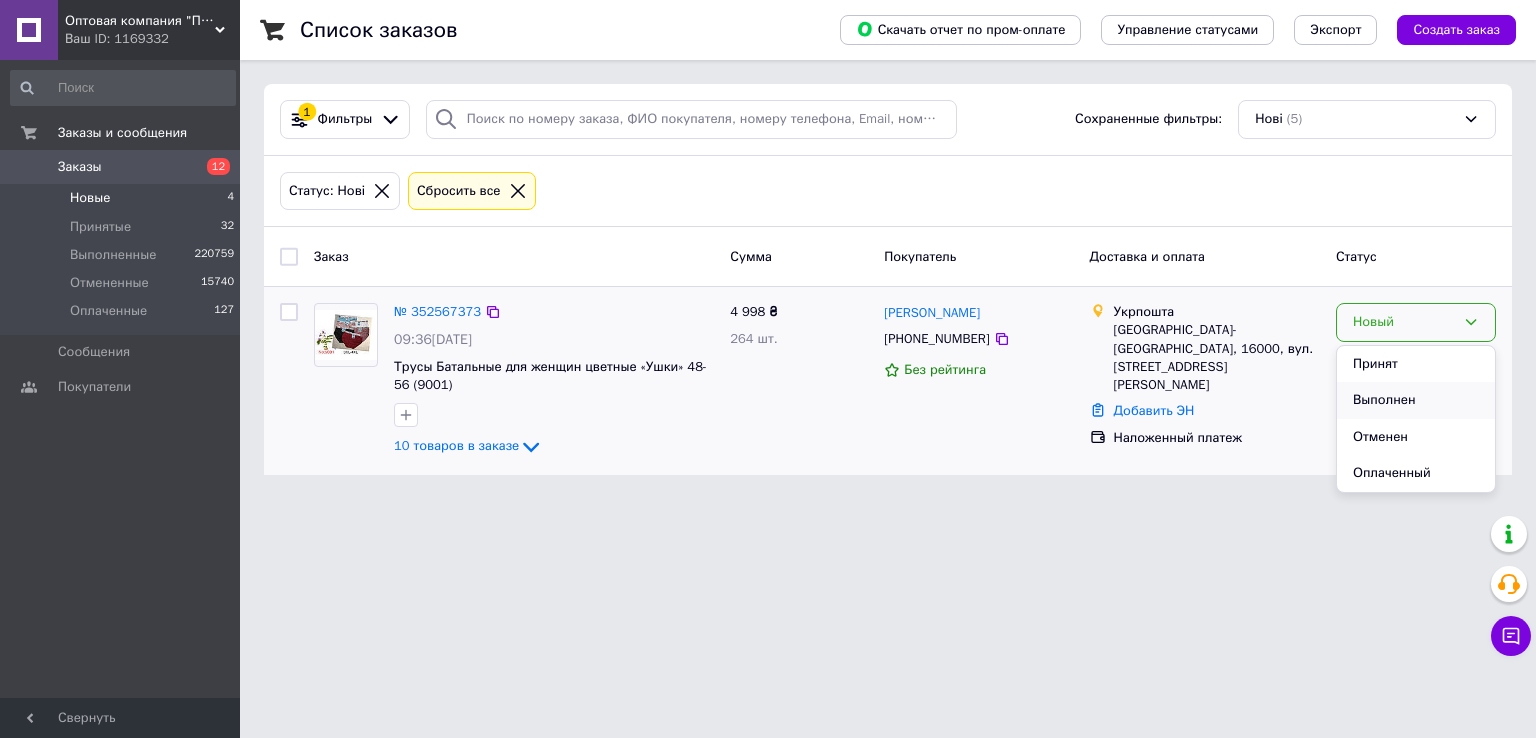 click on "Выполнен" at bounding box center (1416, 400) 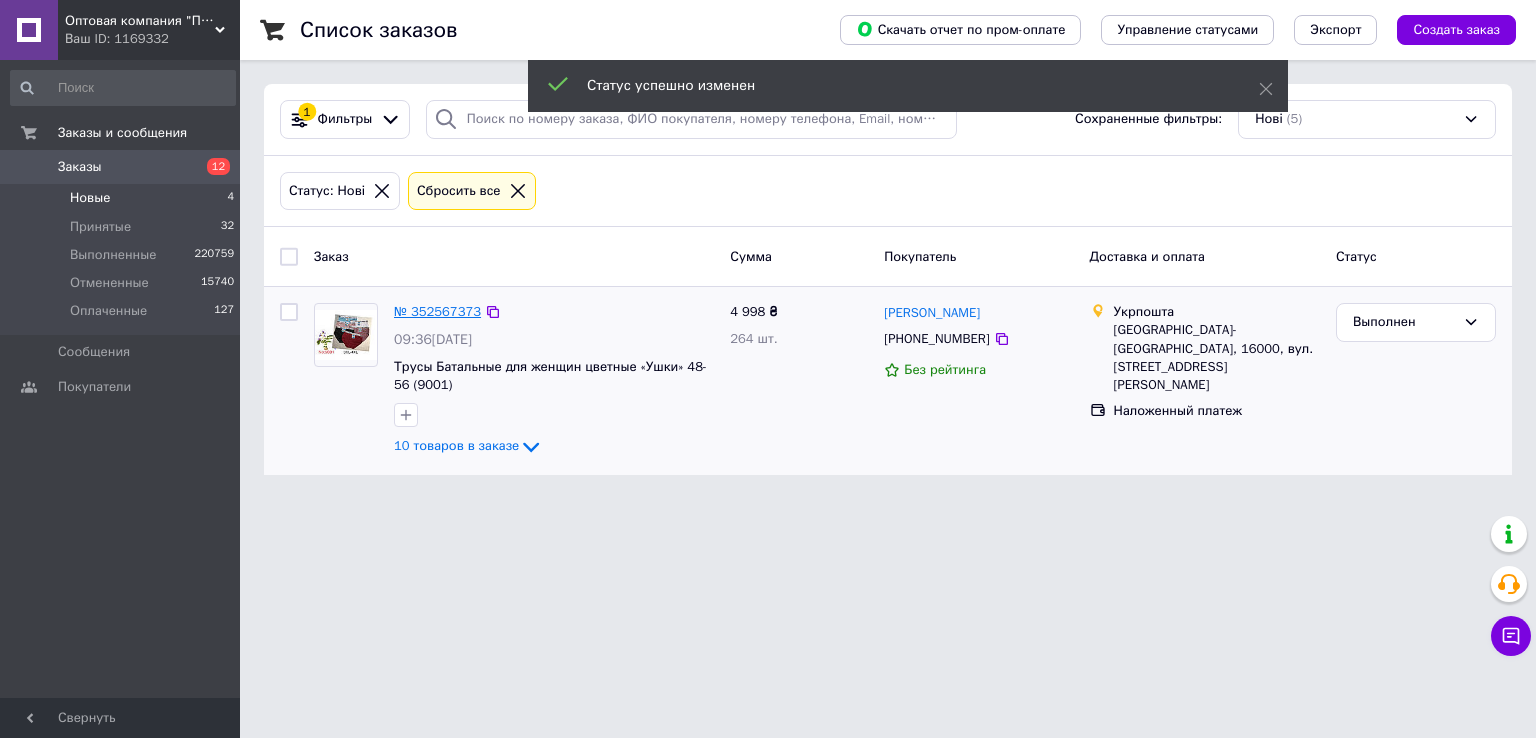 click on "№ 352567373" at bounding box center [437, 311] 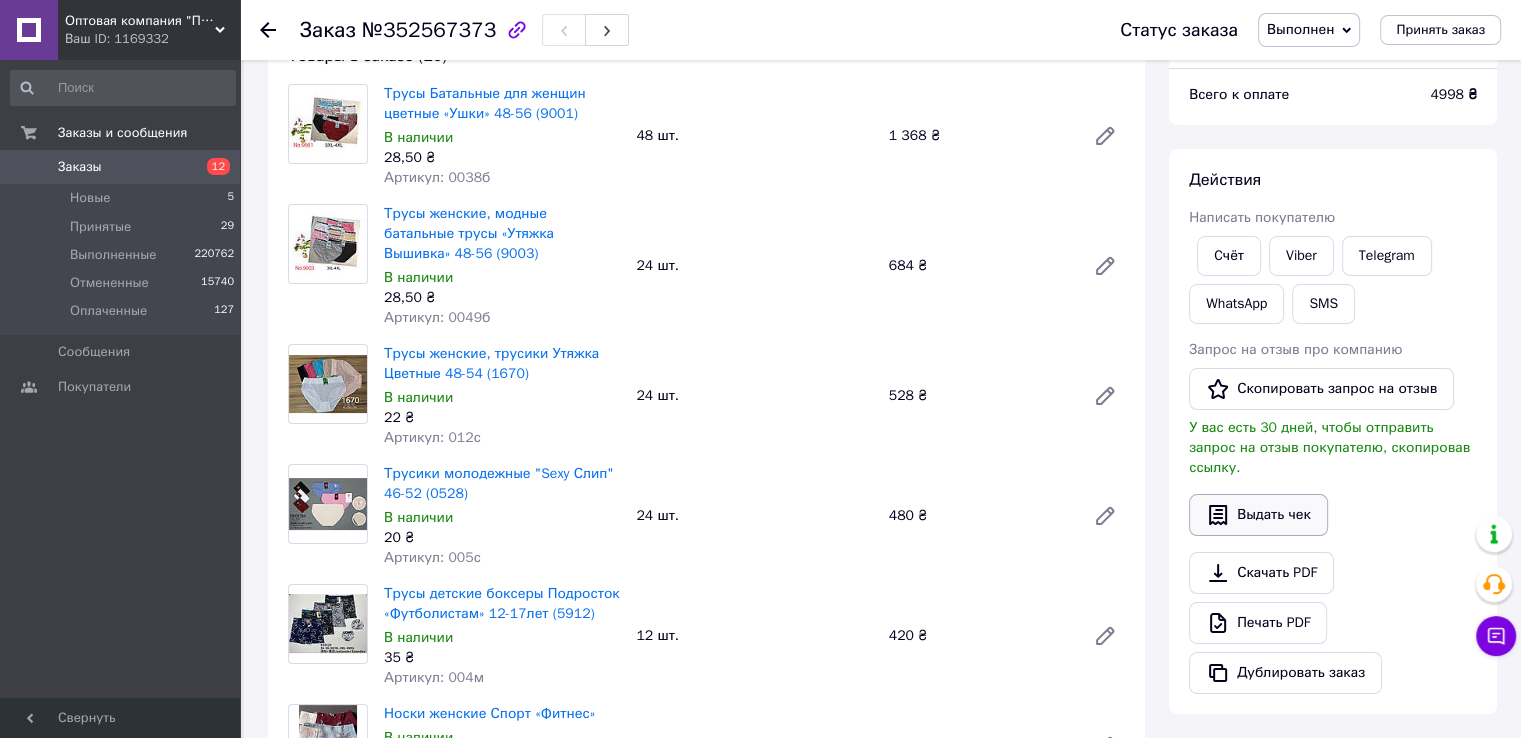 scroll, scrollTop: 200, scrollLeft: 0, axis: vertical 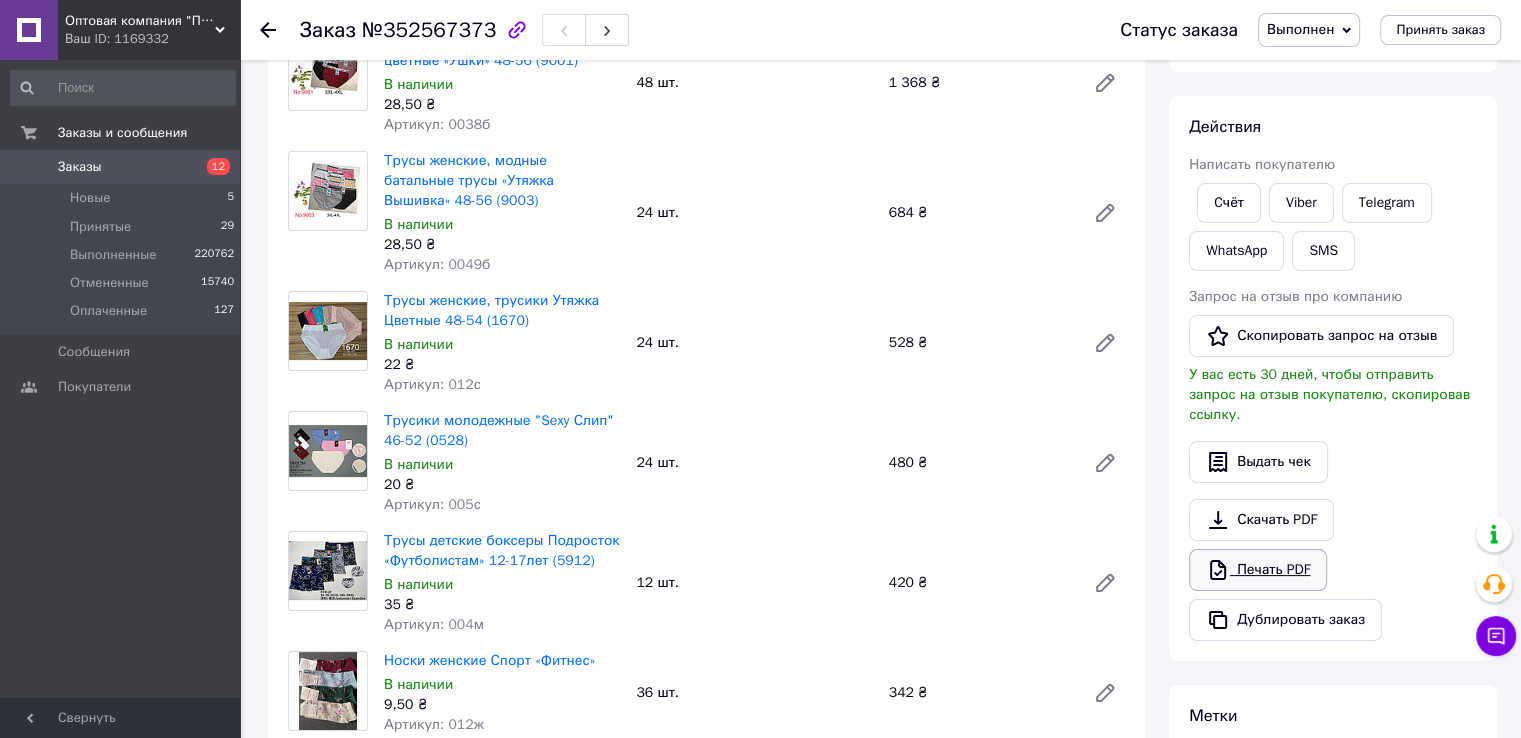 click on "Печать PDF" at bounding box center (1258, 570) 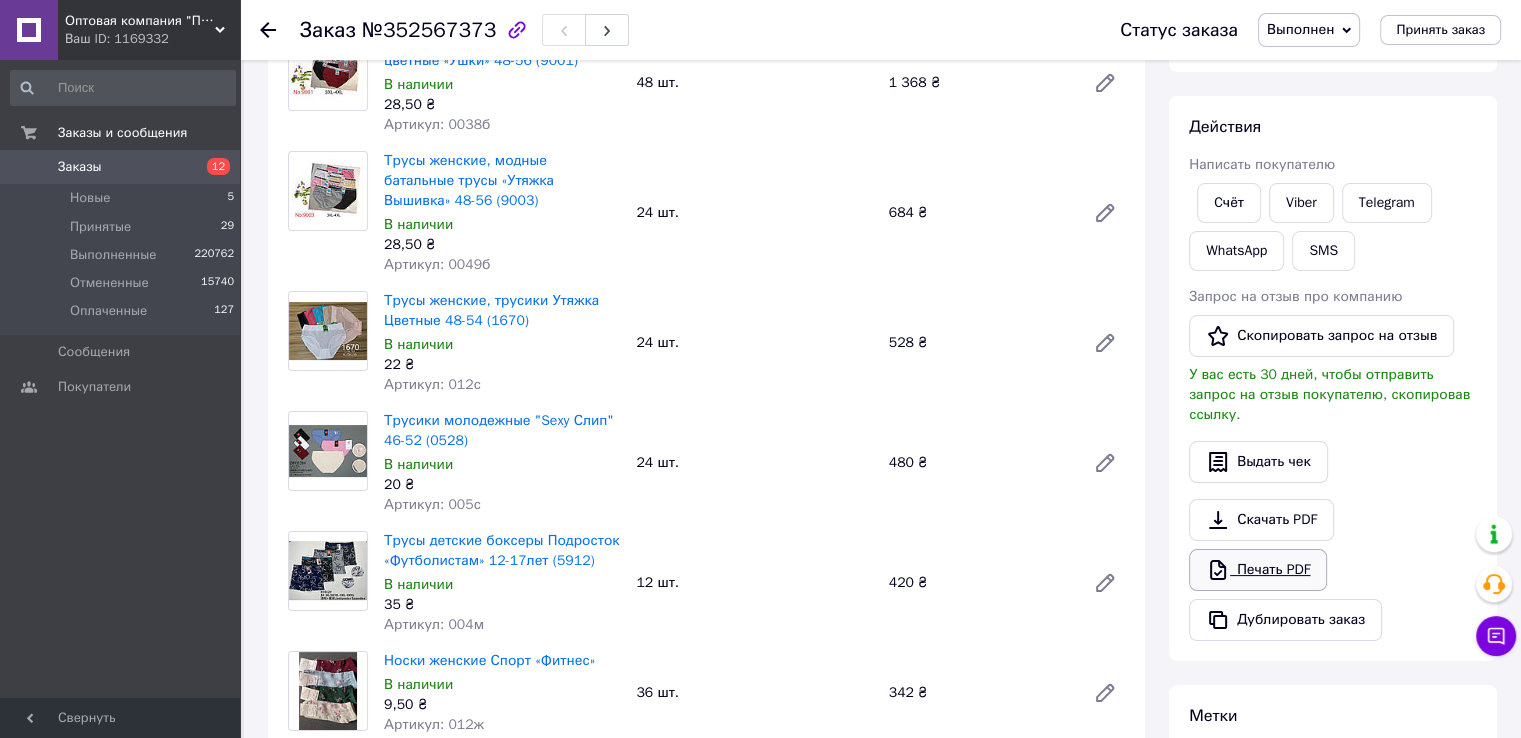 scroll, scrollTop: 0, scrollLeft: 0, axis: both 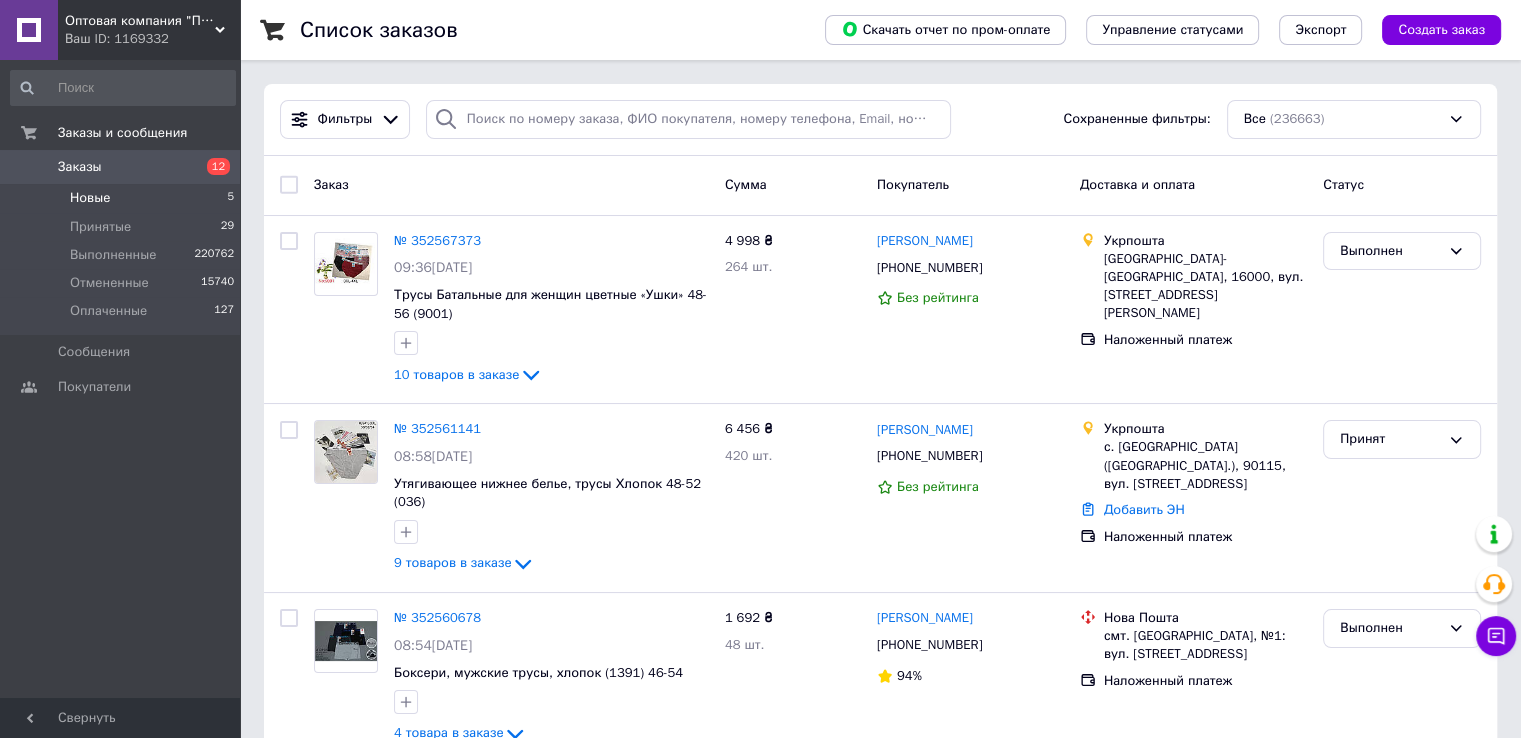 click on "Новые 5" at bounding box center [123, 198] 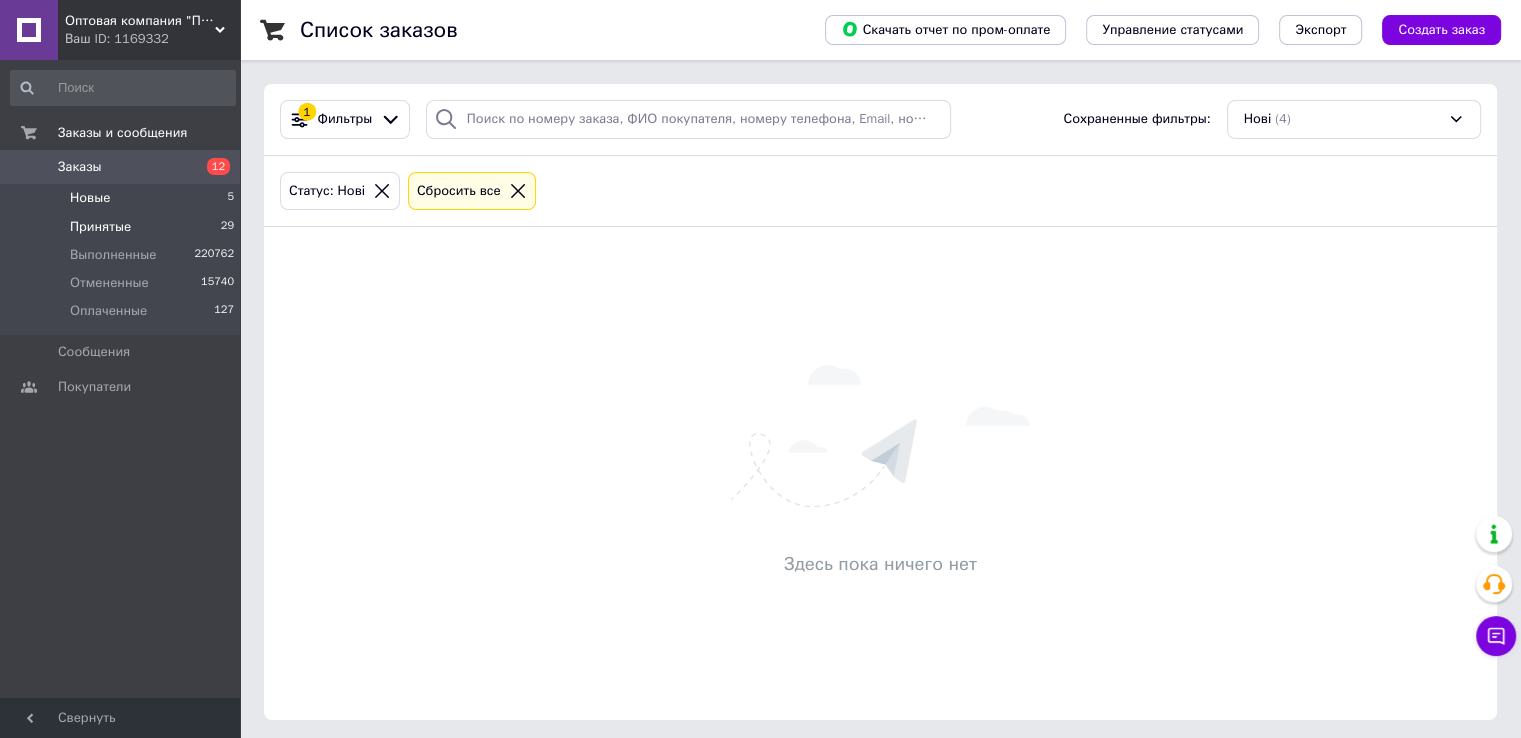 click on "Принятые 29" at bounding box center (123, 227) 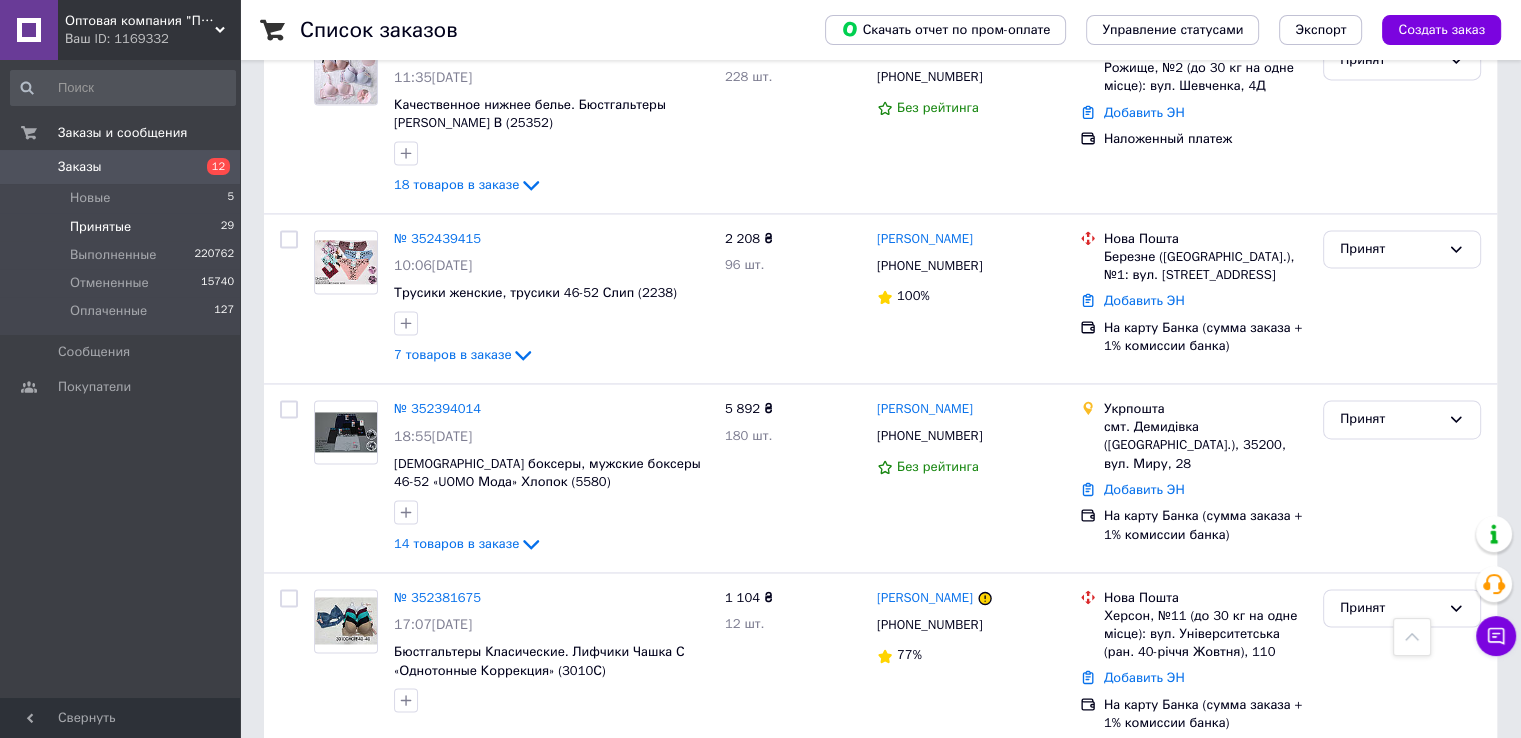 scroll, scrollTop: 3393, scrollLeft: 0, axis: vertical 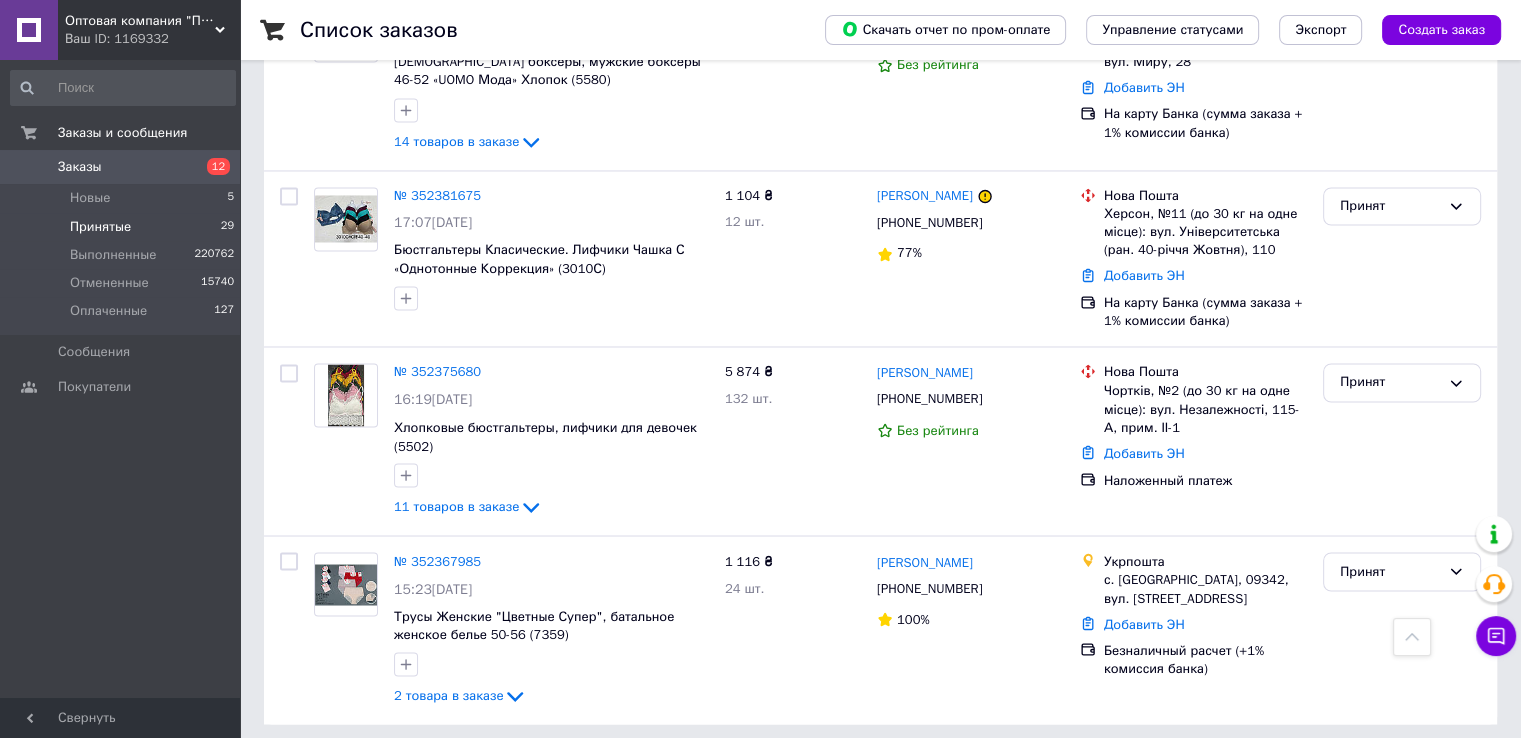 click on "2" at bounding box center [327, 769] 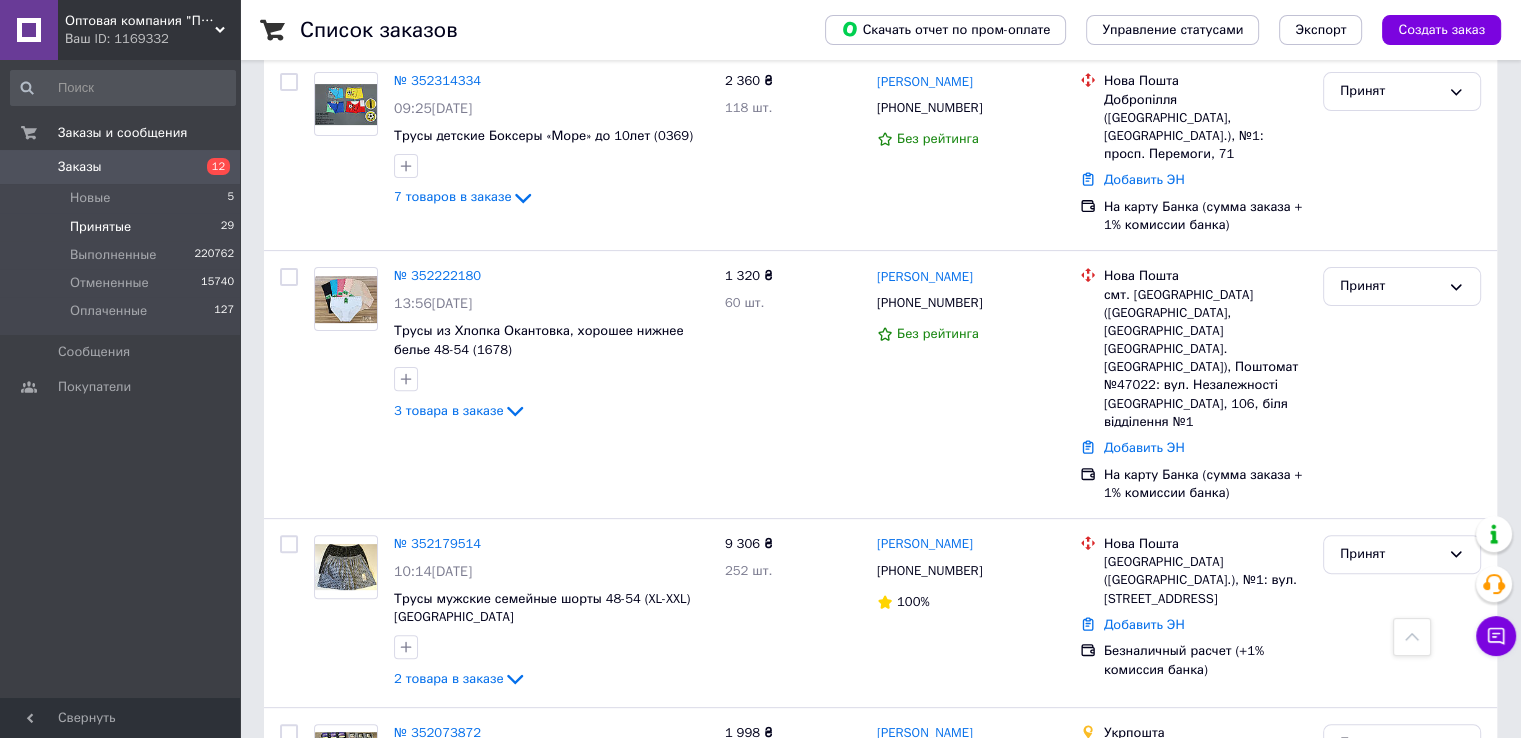 scroll, scrollTop: 700, scrollLeft: 0, axis: vertical 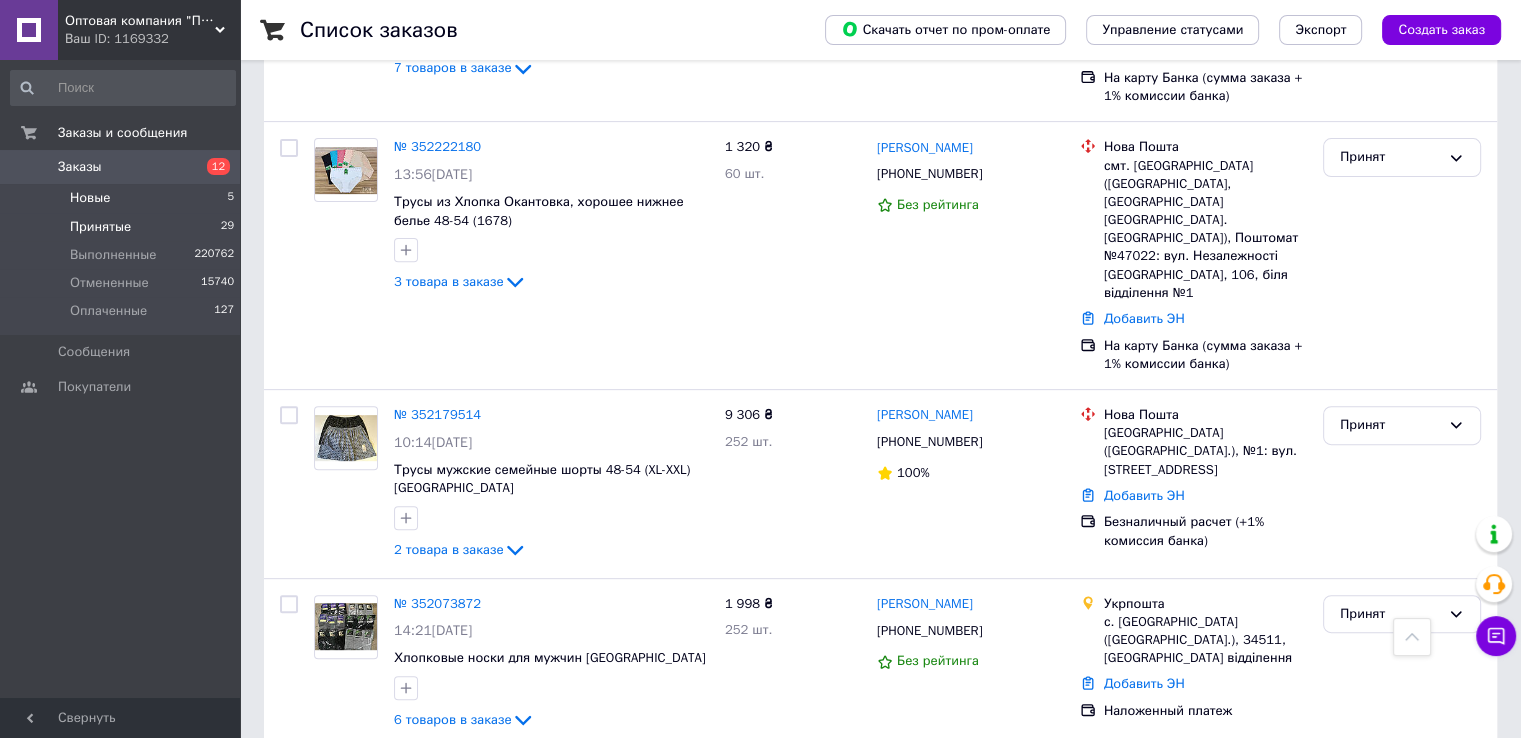 click on "Новые" at bounding box center (90, 198) 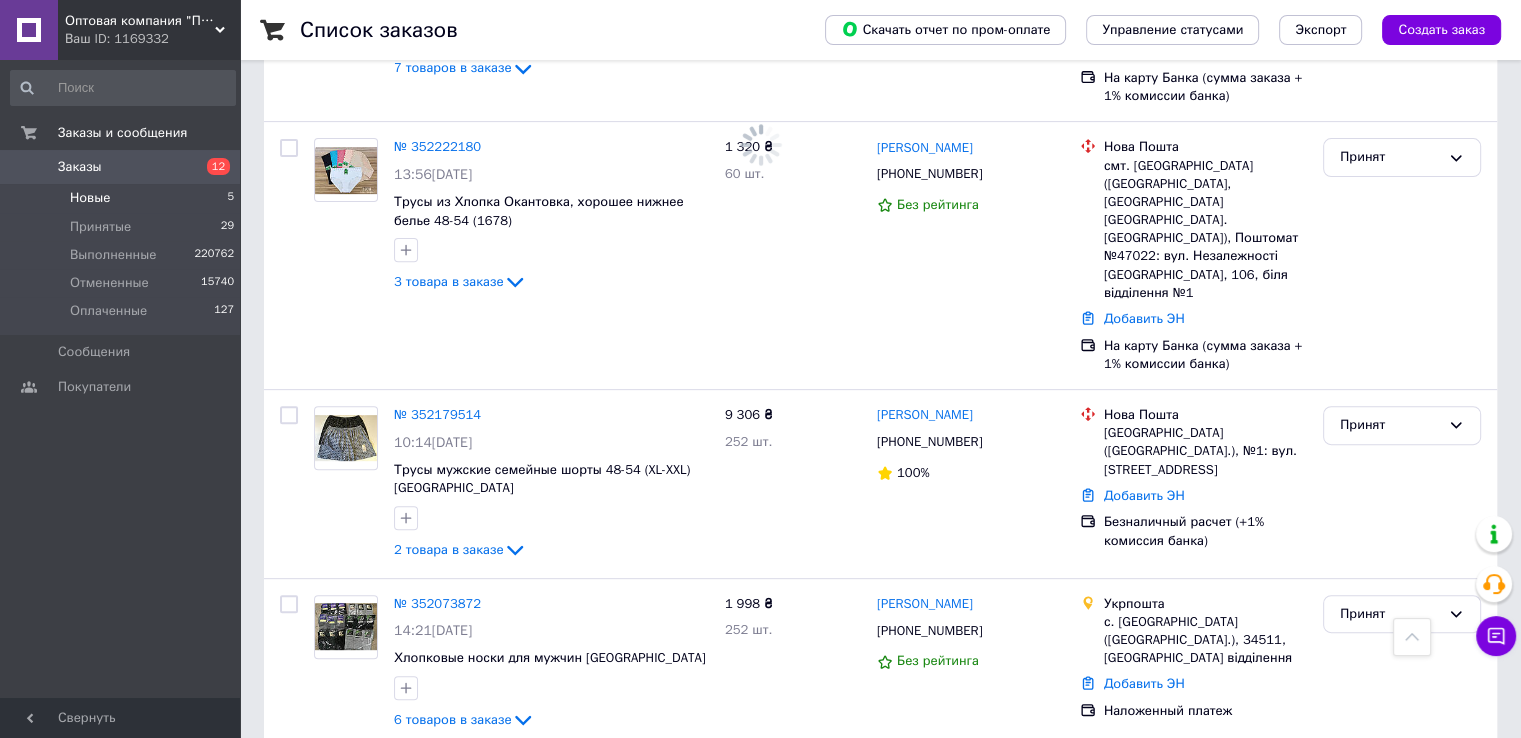 scroll, scrollTop: 0, scrollLeft: 0, axis: both 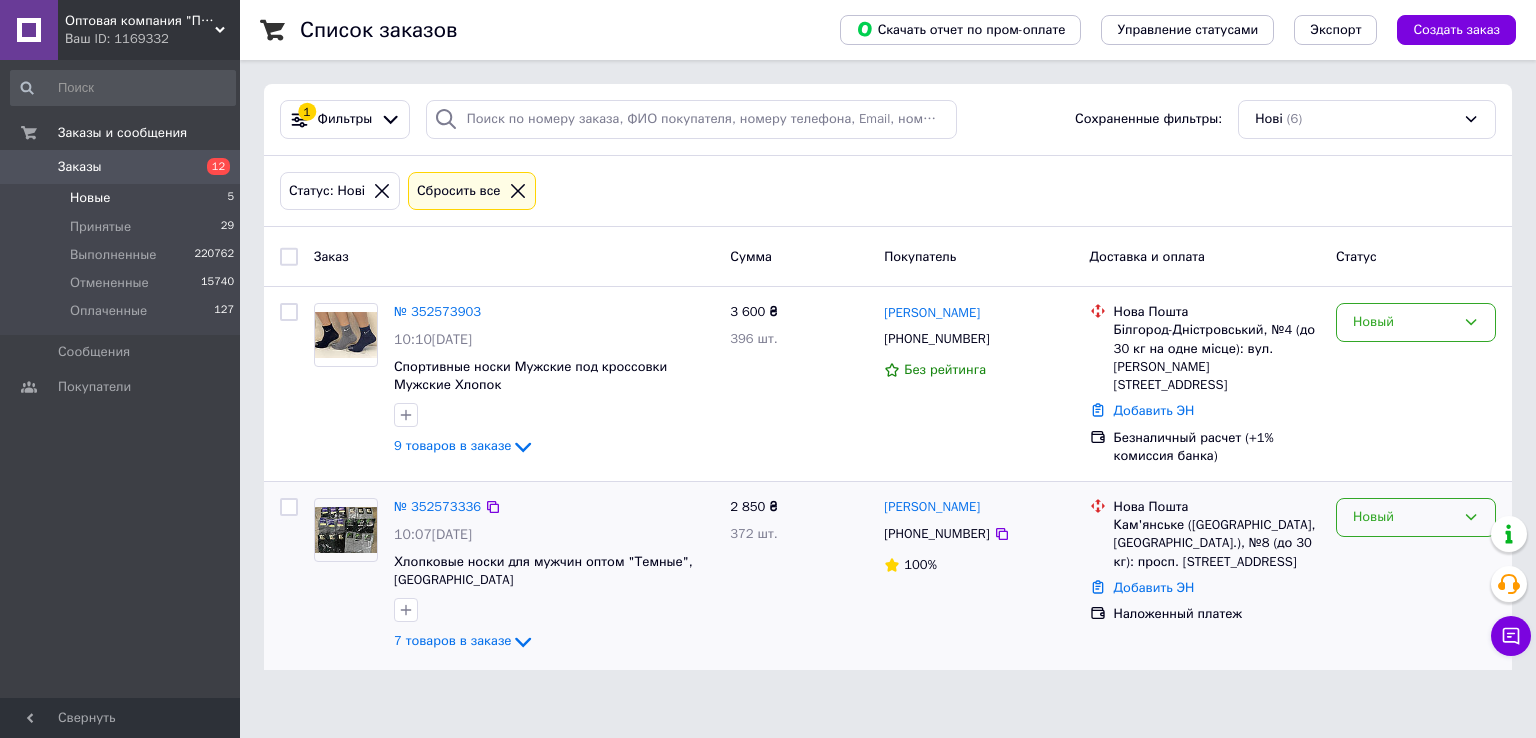 click on "Новый" at bounding box center [1404, 517] 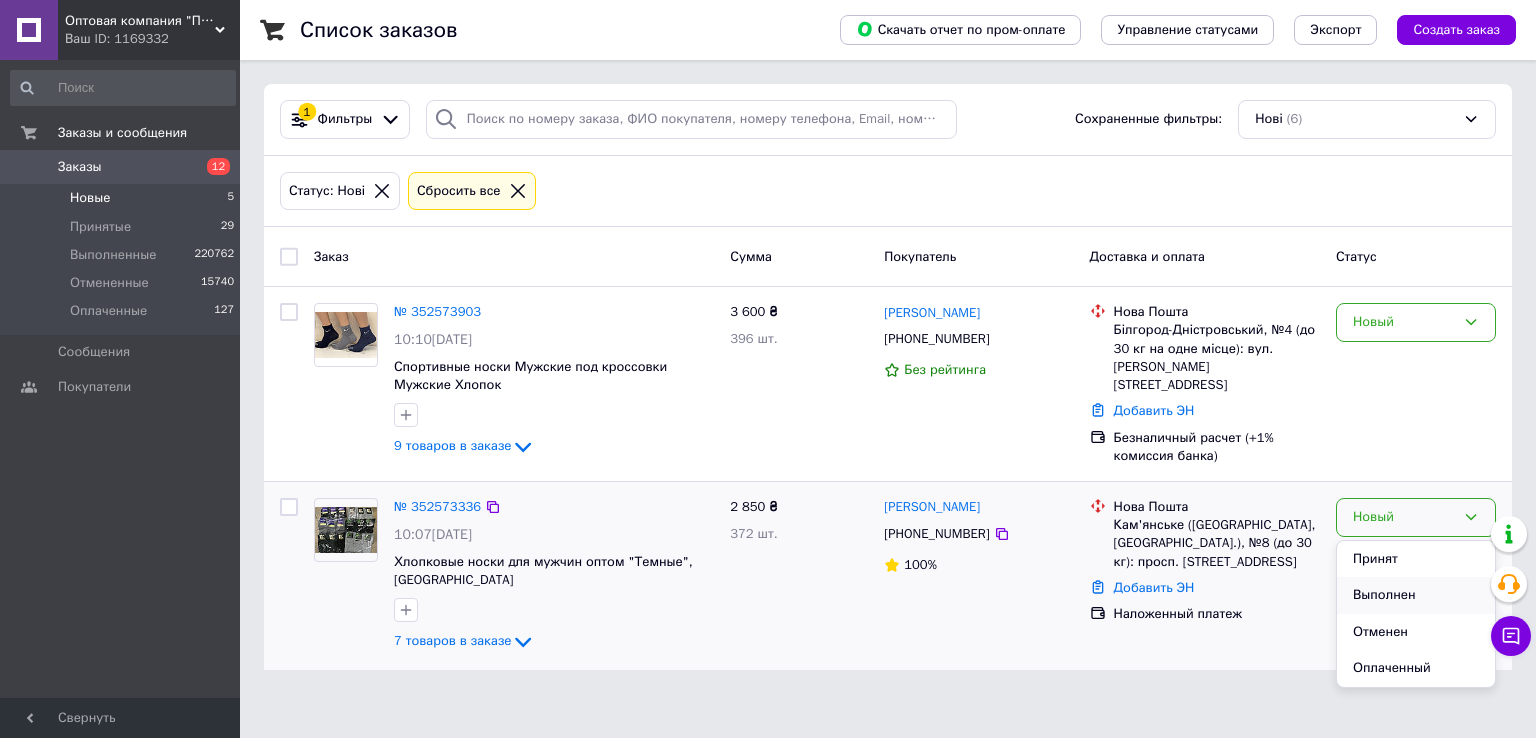 click on "Выполнен" at bounding box center (1416, 595) 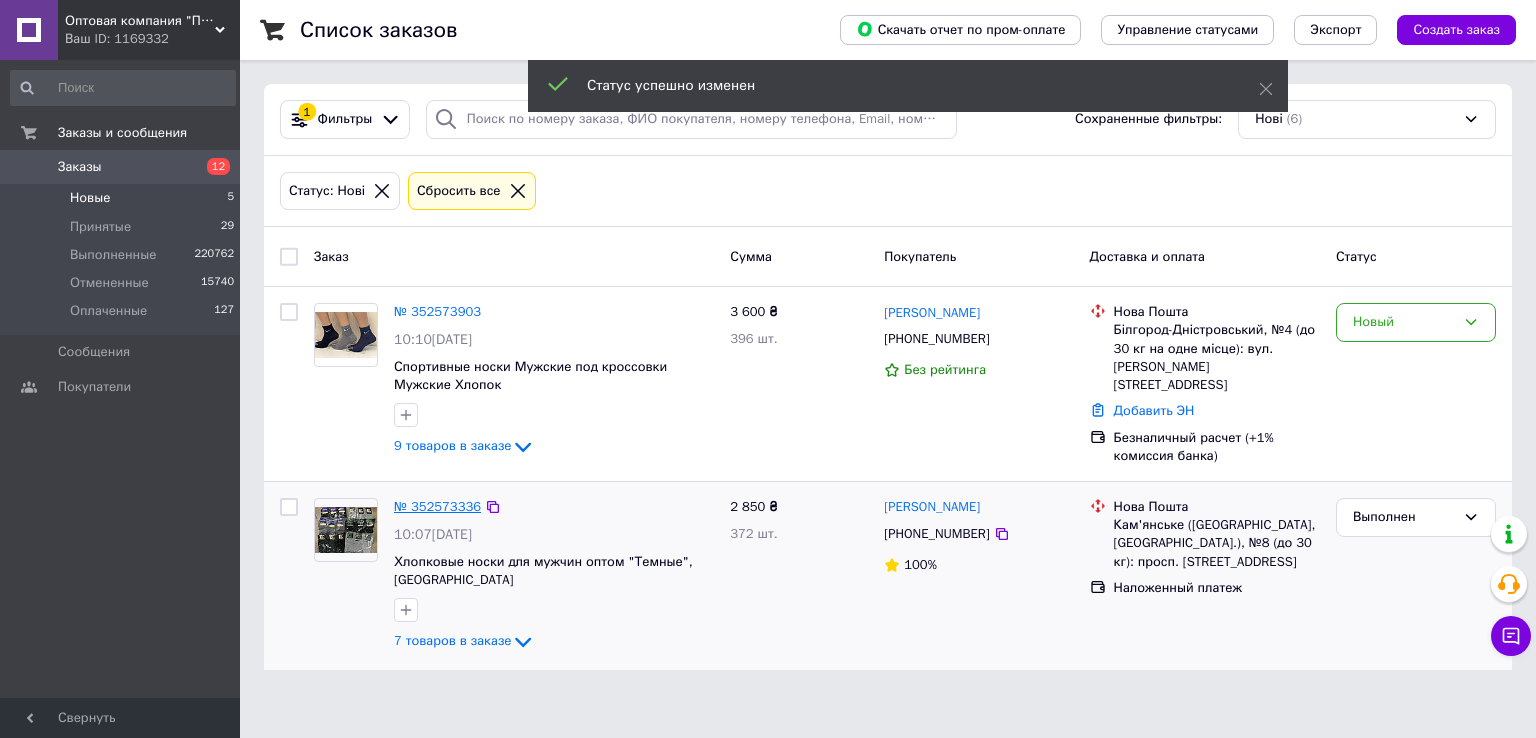 click on "№ 352573336" at bounding box center (437, 506) 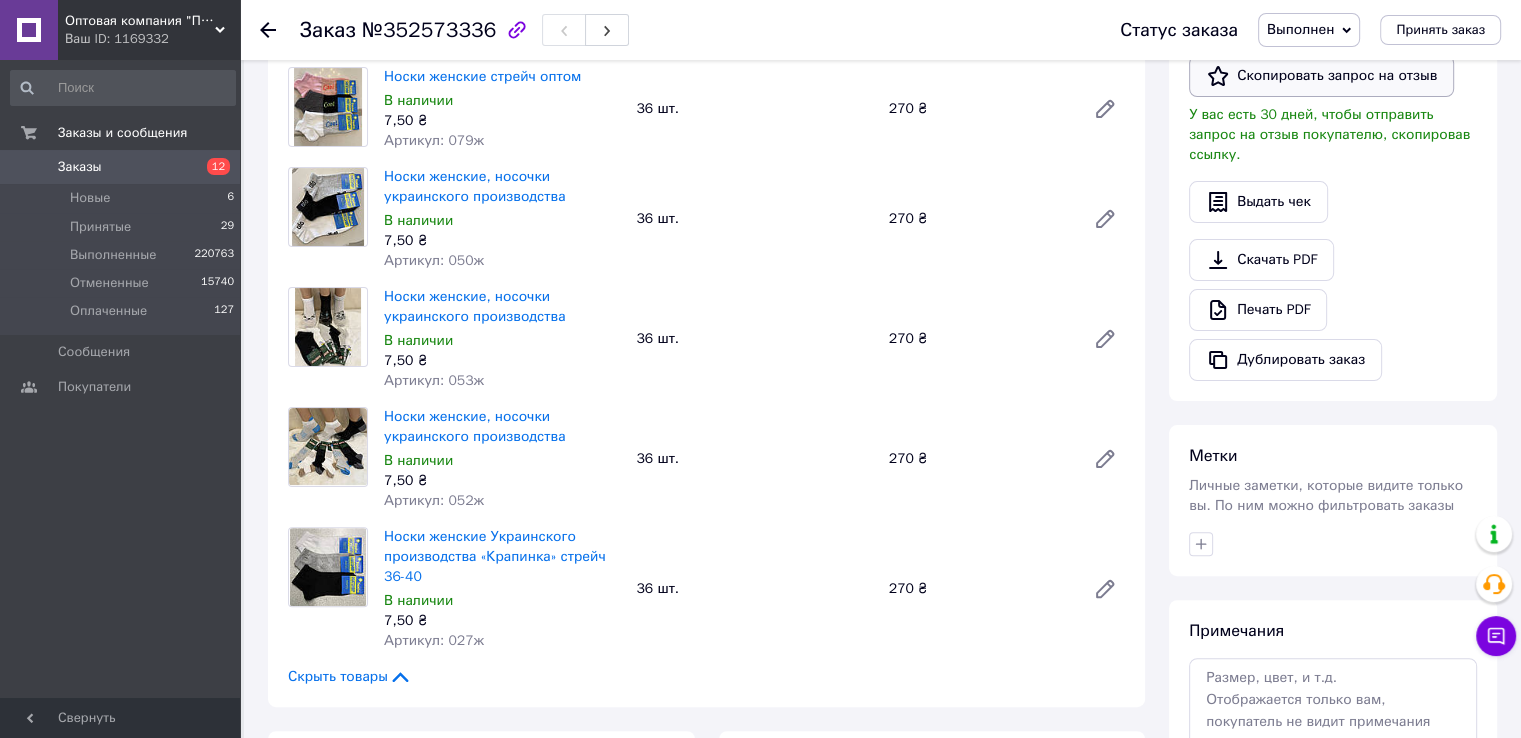 scroll, scrollTop: 500, scrollLeft: 0, axis: vertical 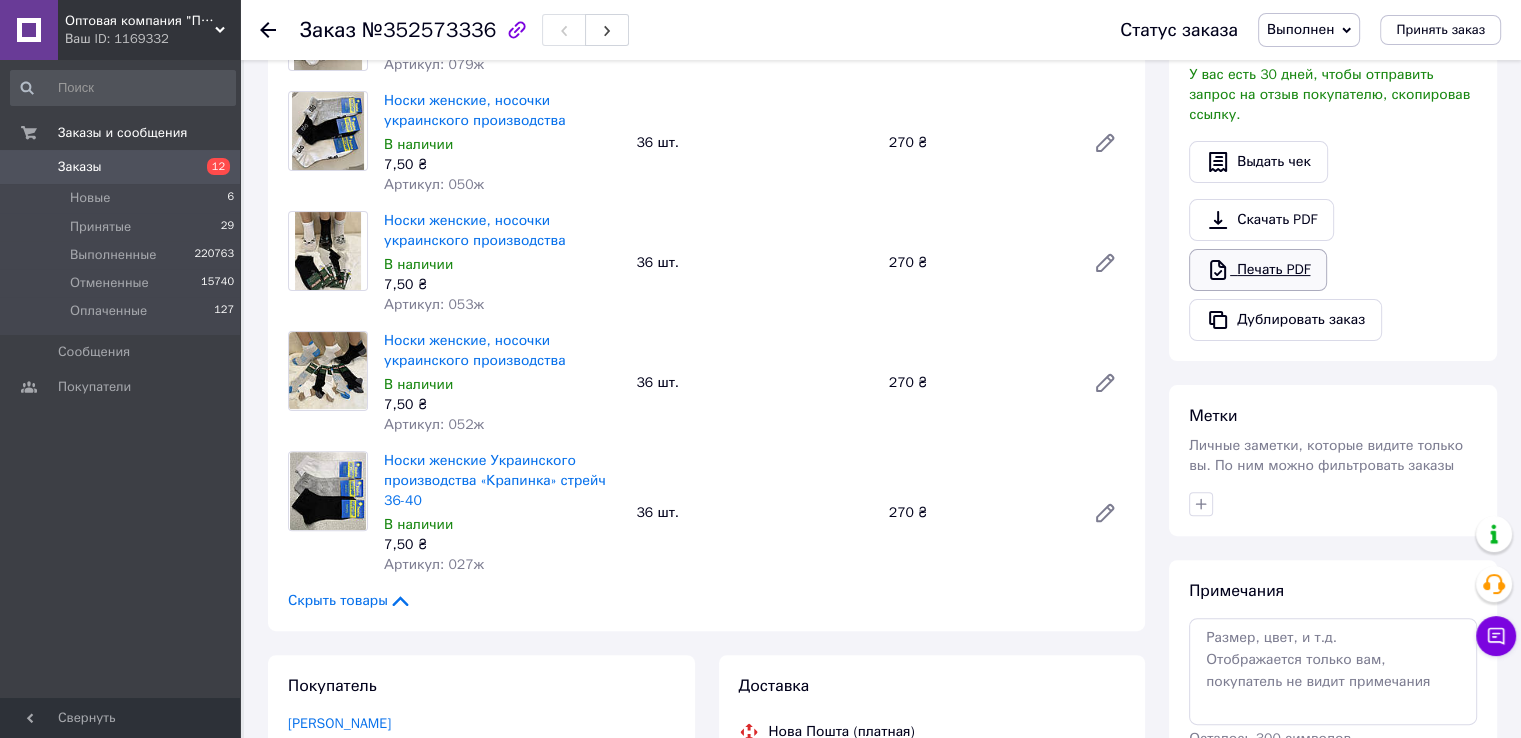 click on "Печать PDF" at bounding box center [1258, 270] 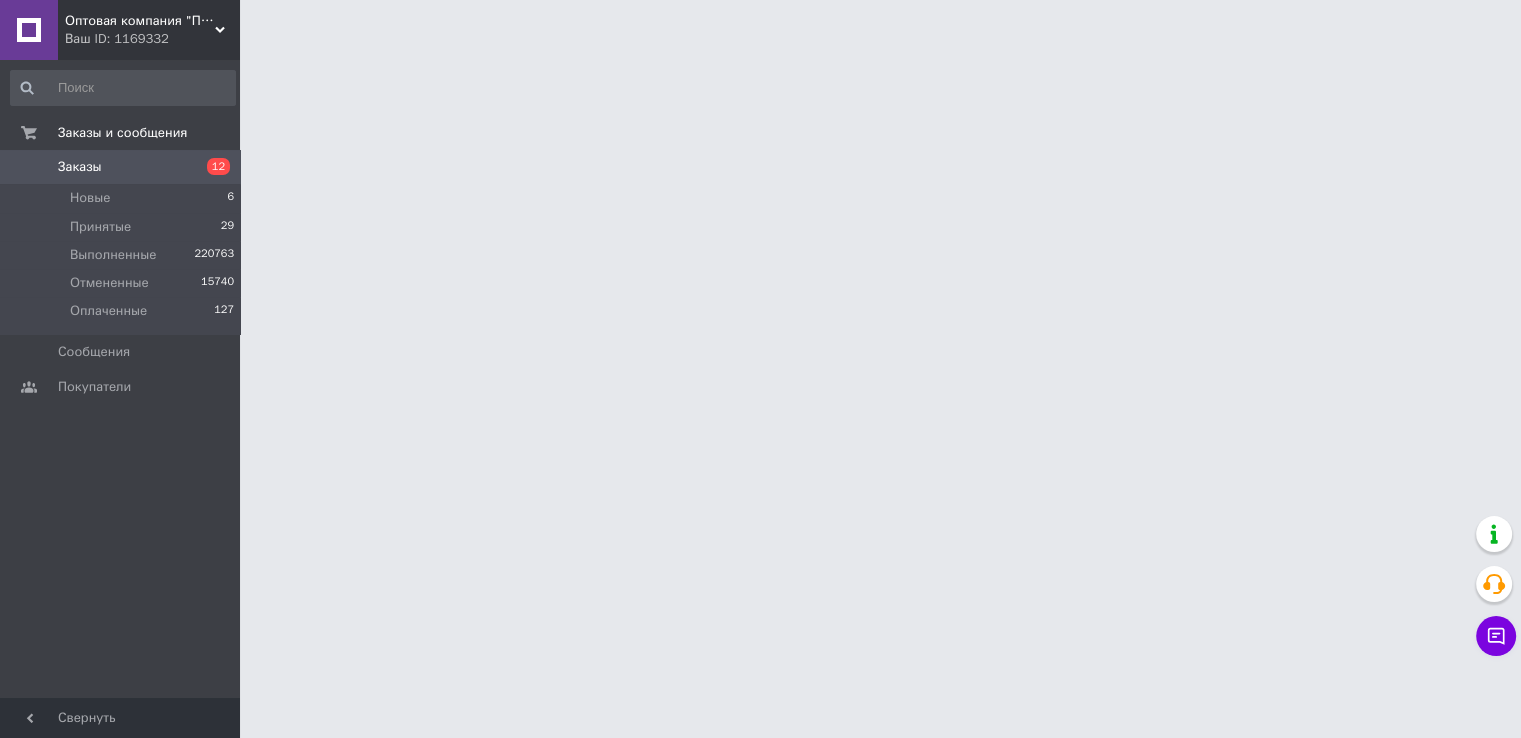 scroll, scrollTop: 0, scrollLeft: 0, axis: both 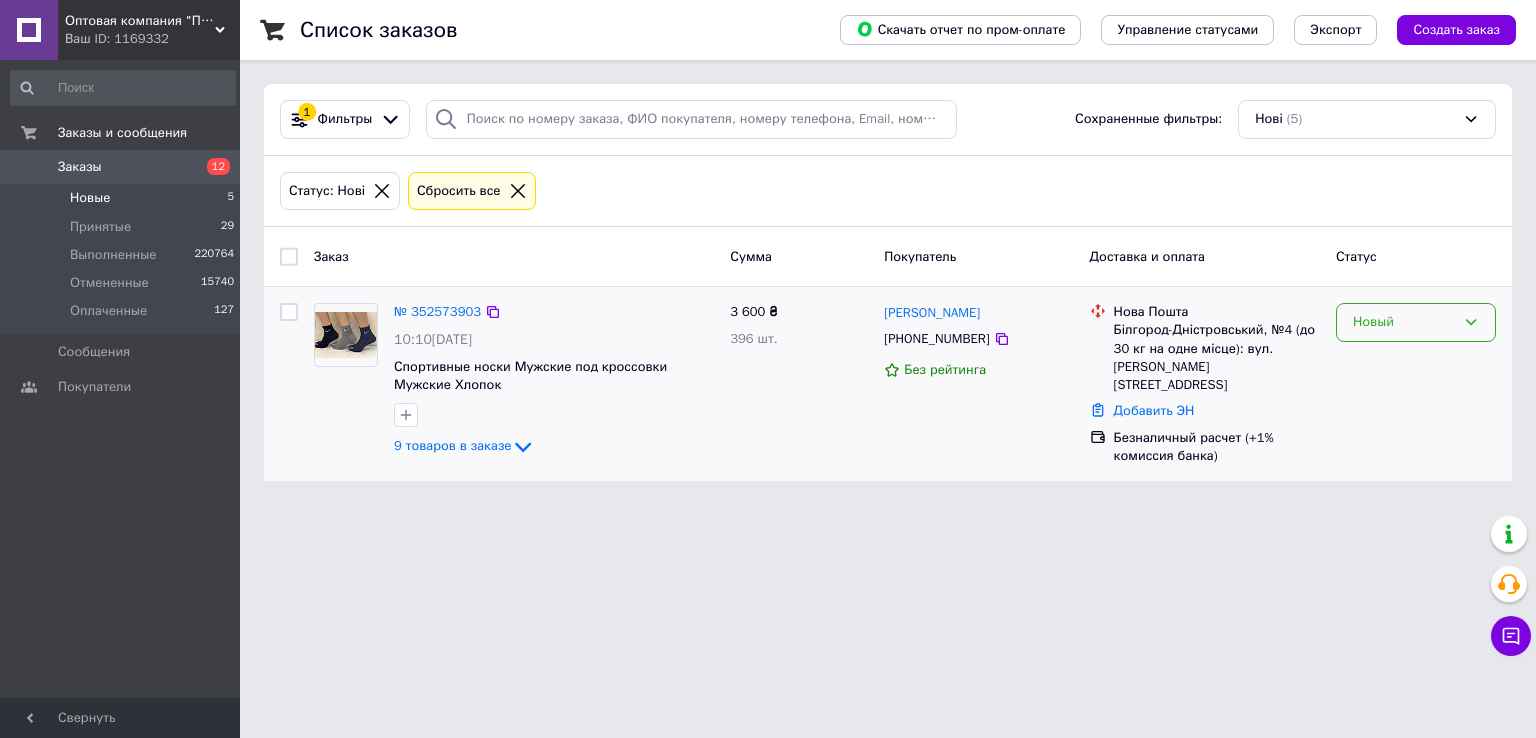 click on "Новый" at bounding box center (1404, 322) 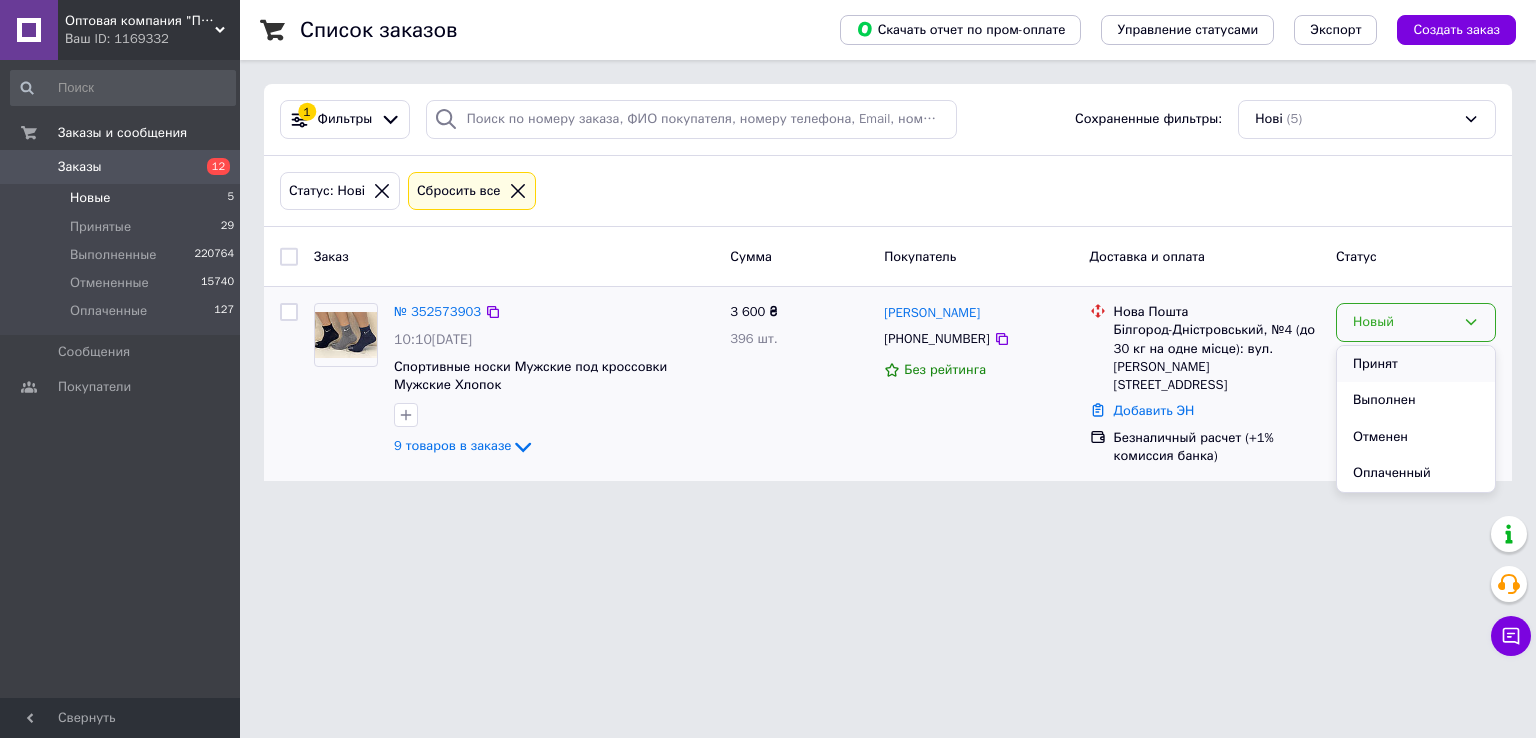 click on "Принят" at bounding box center [1416, 364] 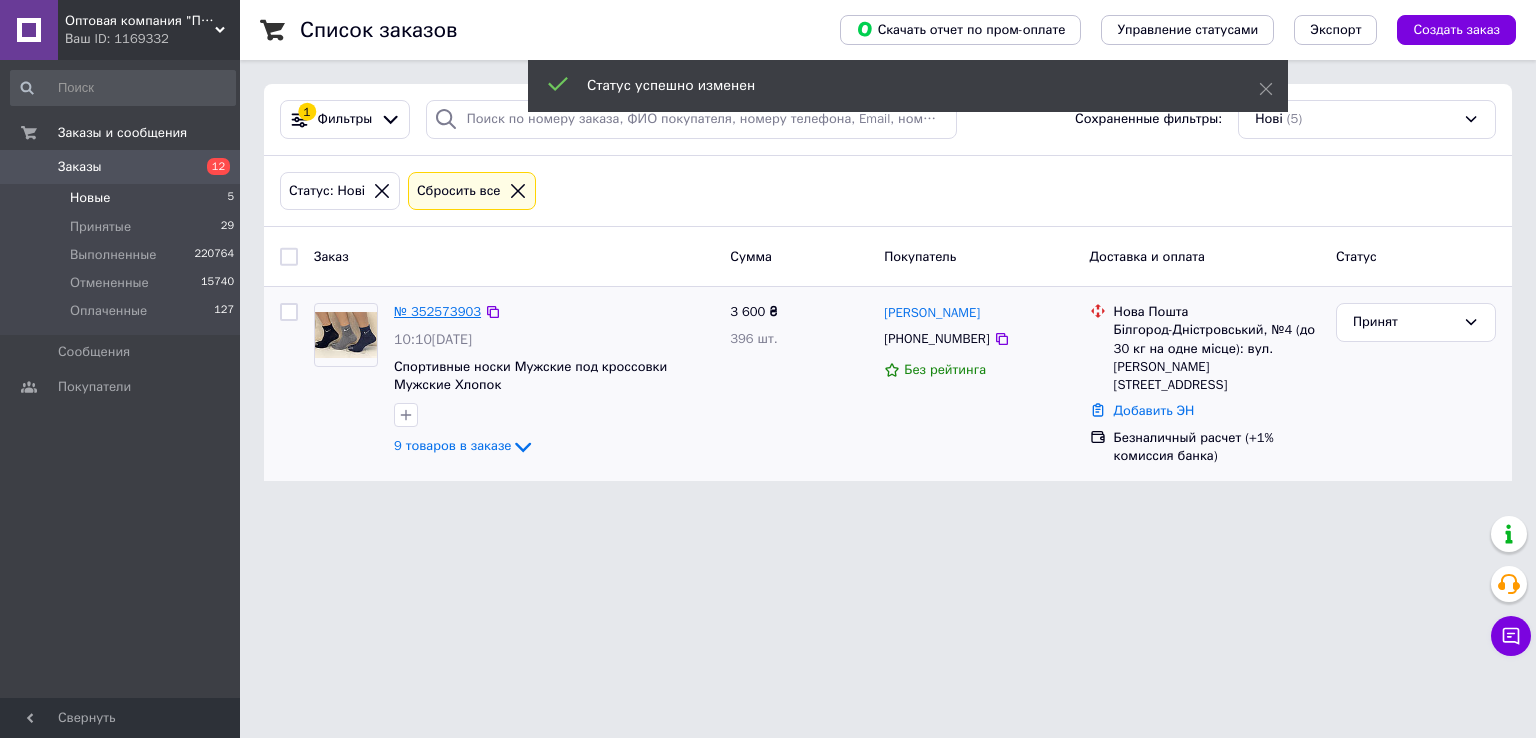 click on "№ 352573903" at bounding box center [437, 311] 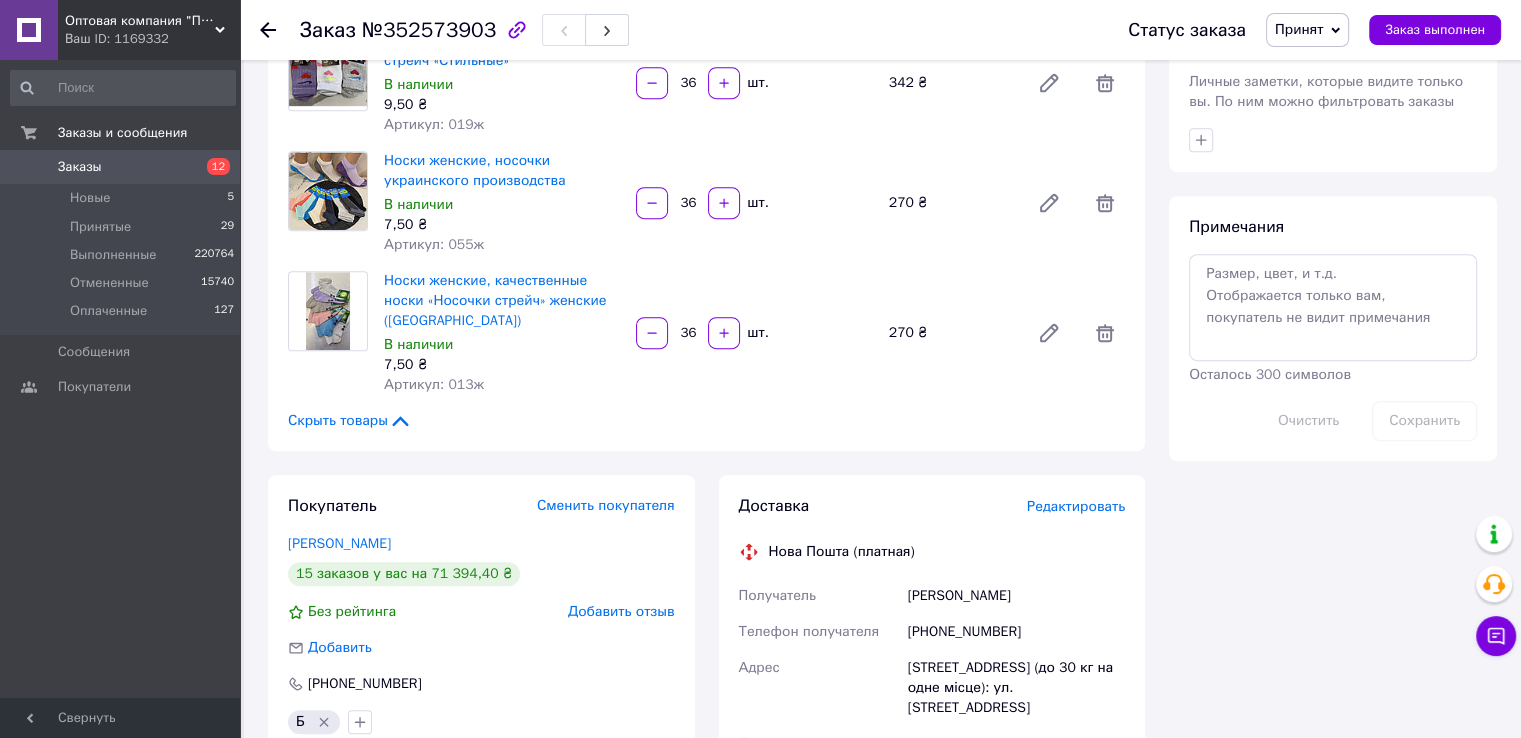 scroll, scrollTop: 500, scrollLeft: 0, axis: vertical 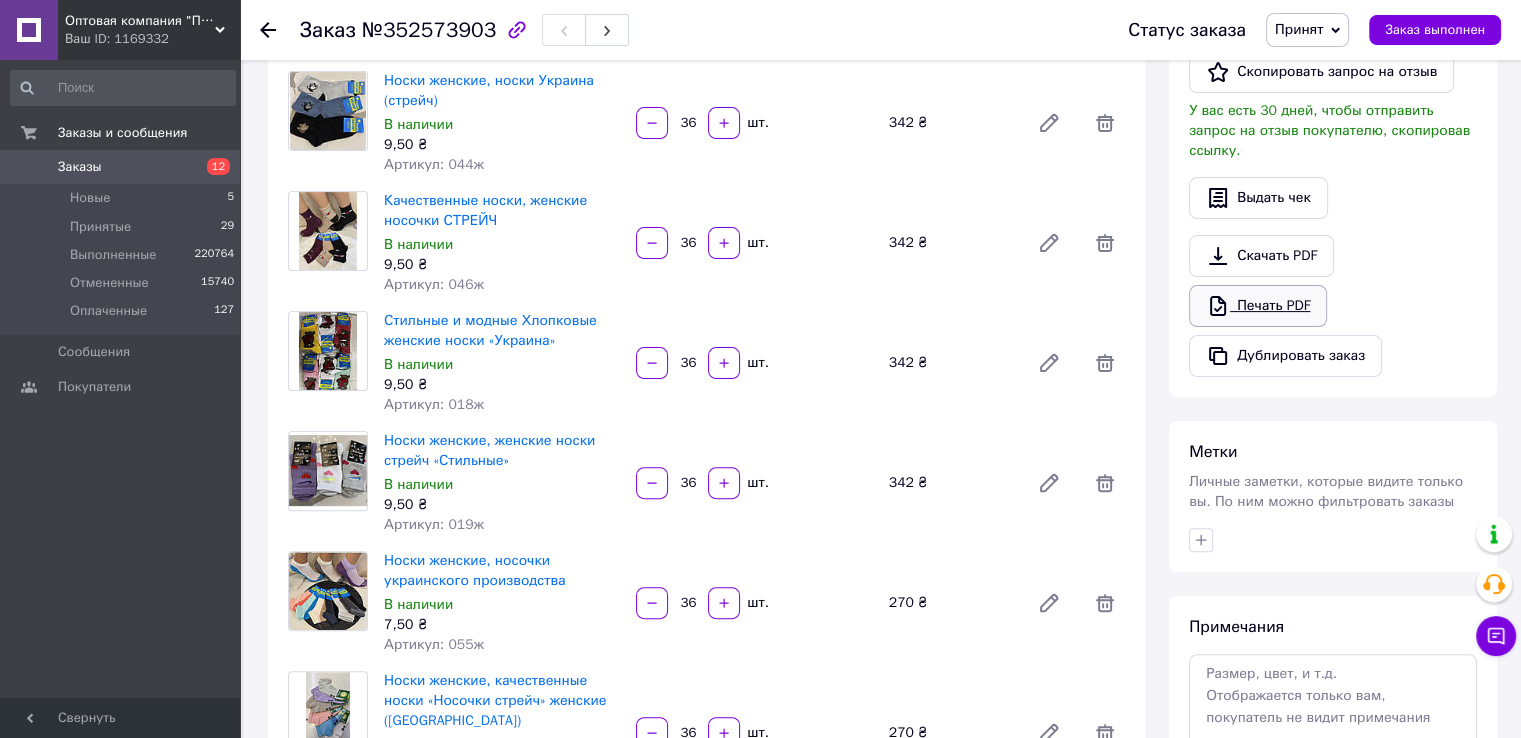 click on "Печать PDF" at bounding box center [1258, 306] 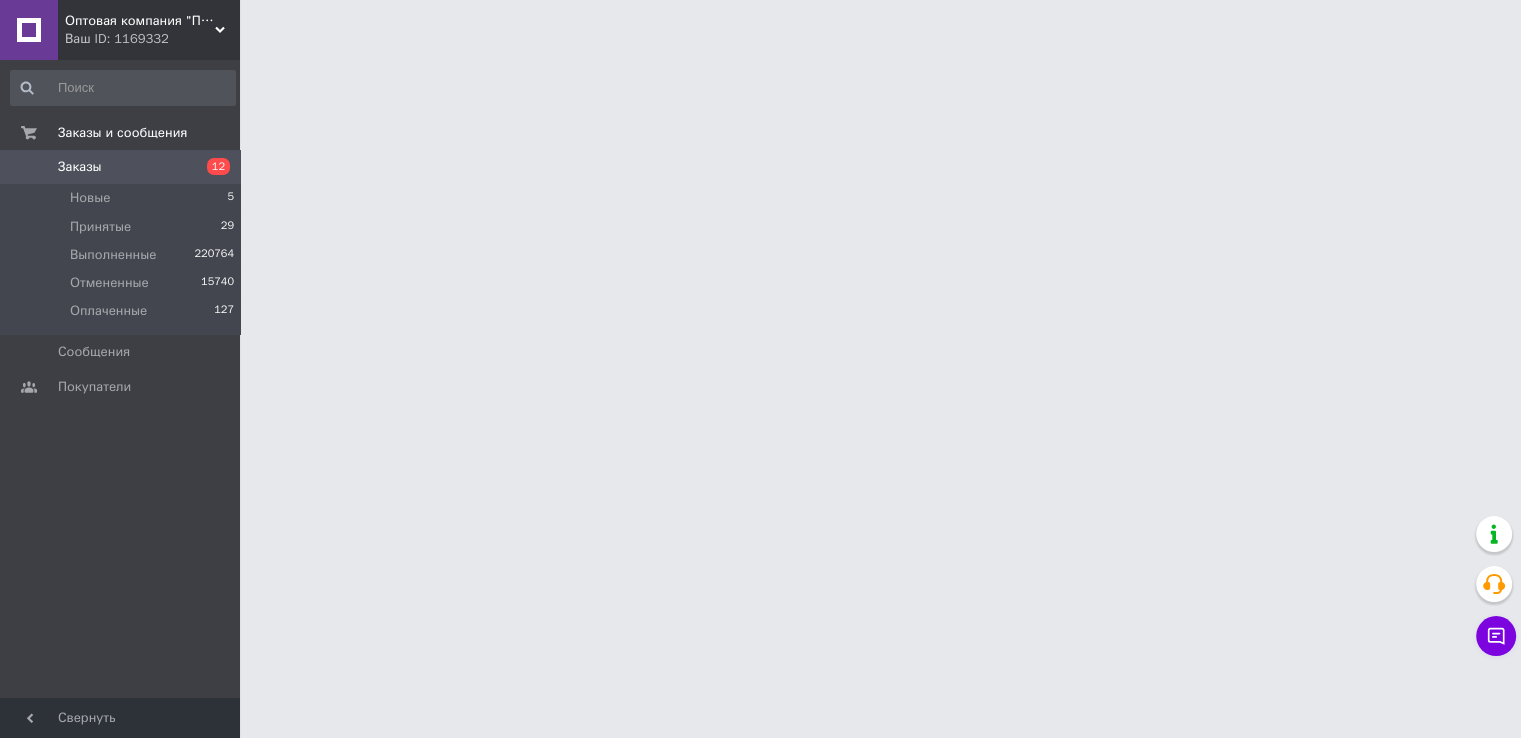 scroll, scrollTop: 0, scrollLeft: 0, axis: both 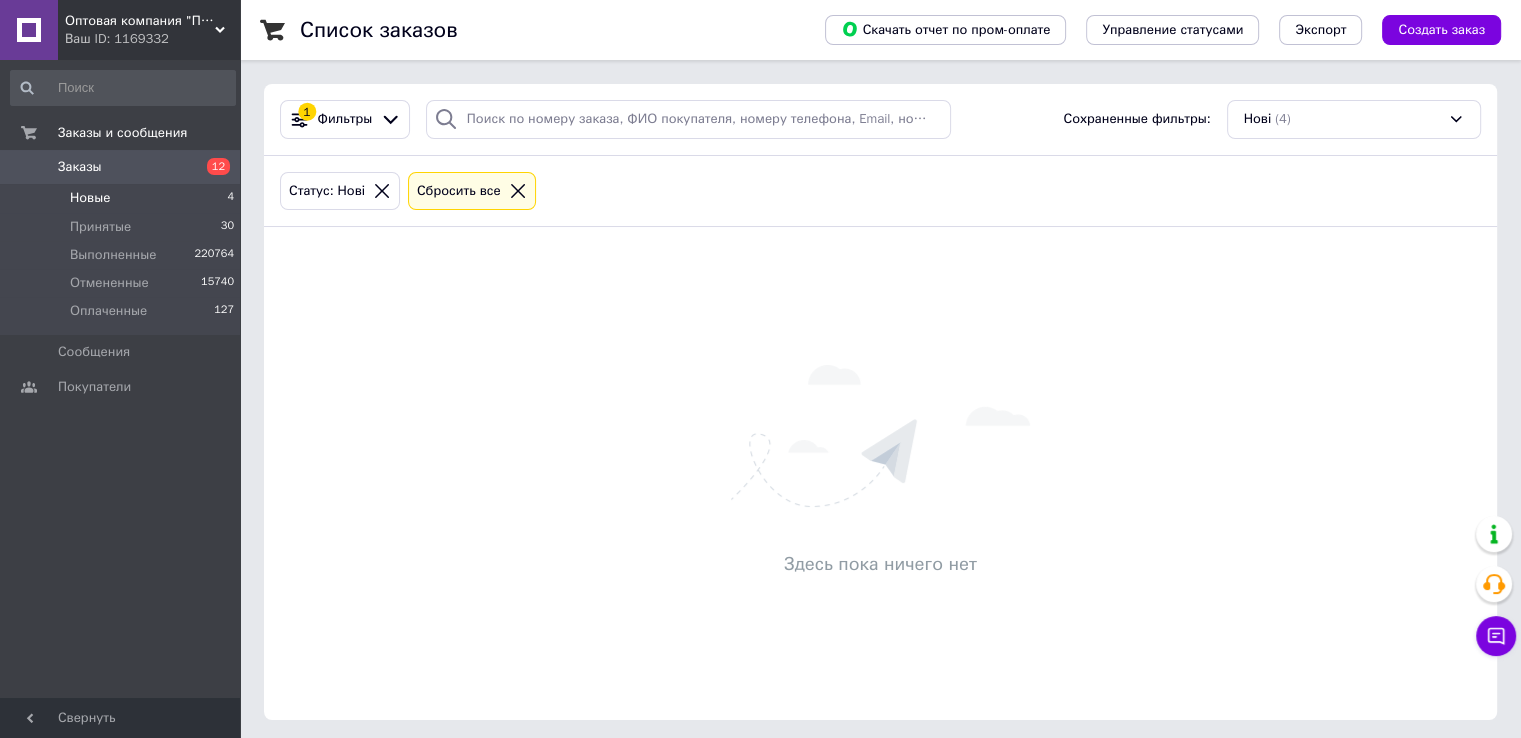 click on "Заказы" at bounding box center [121, 167] 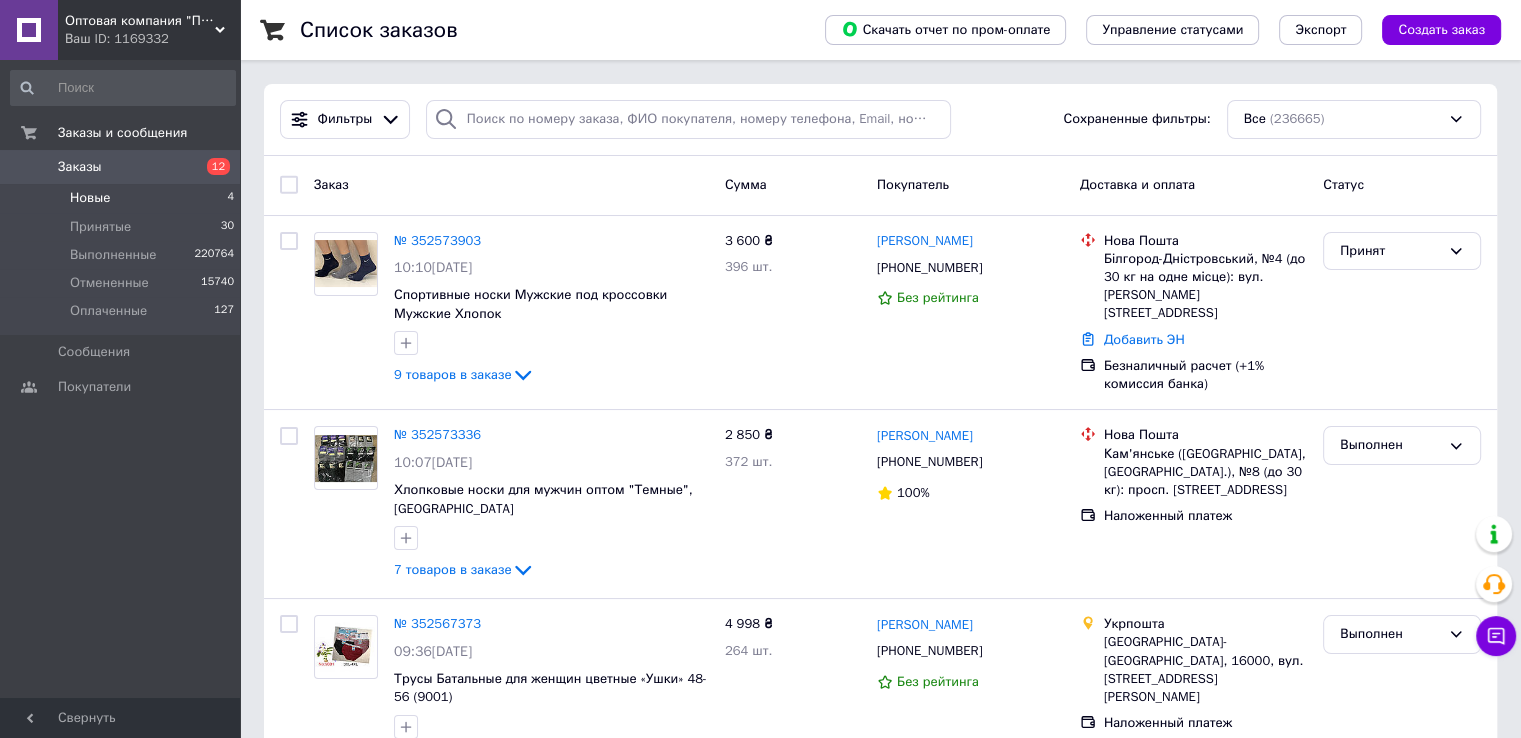 click on "Новые" at bounding box center (90, 198) 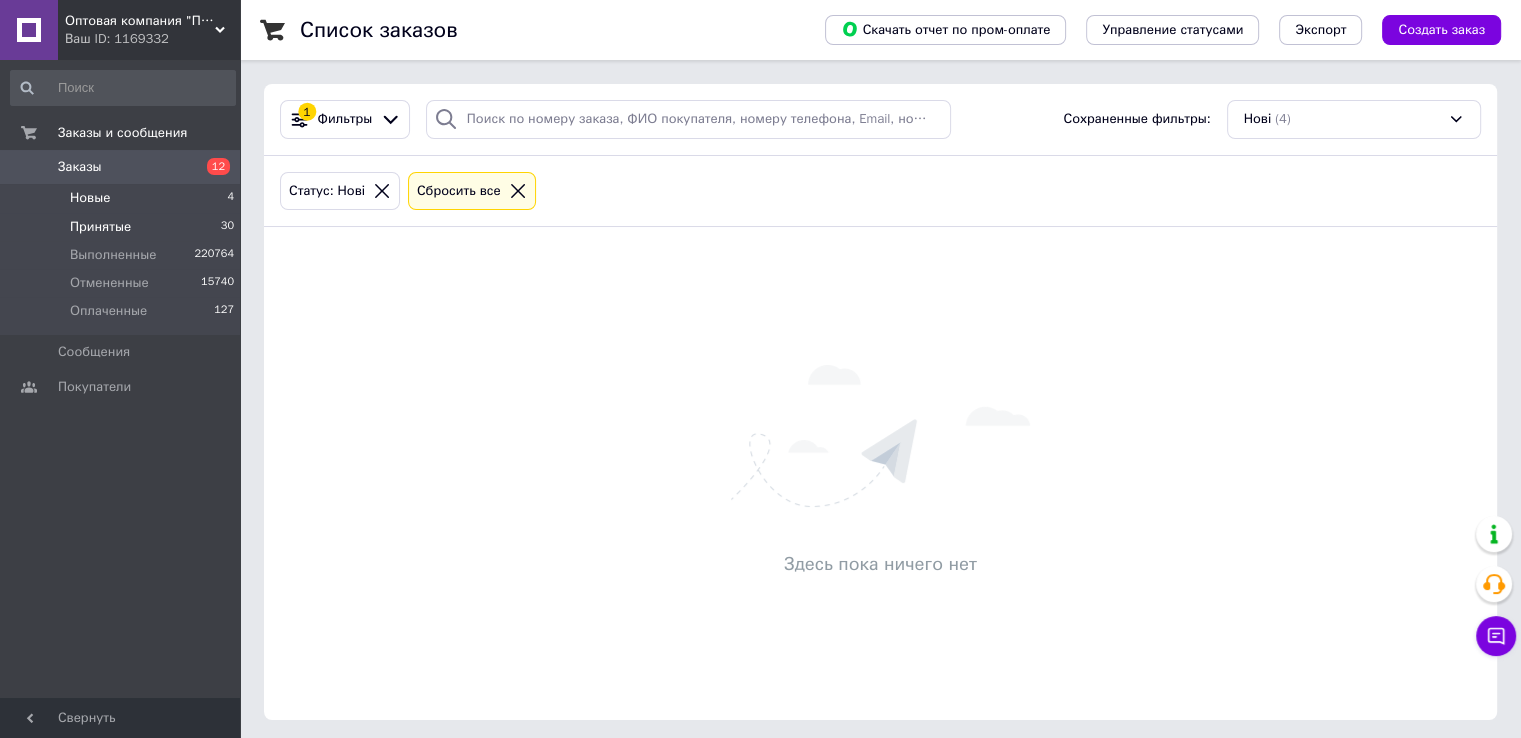 click on "Принятые" at bounding box center [100, 227] 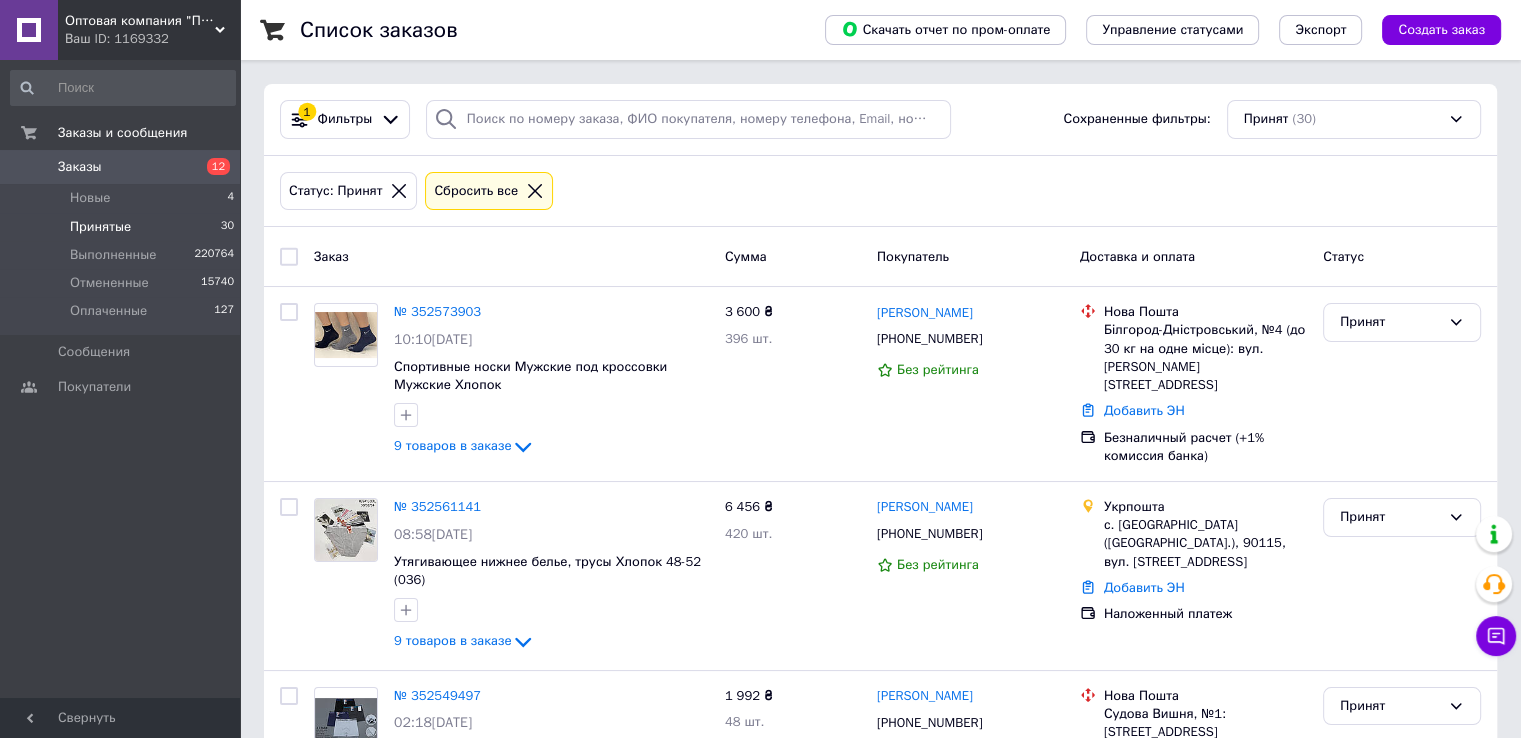 click on "Принятые" at bounding box center (100, 227) 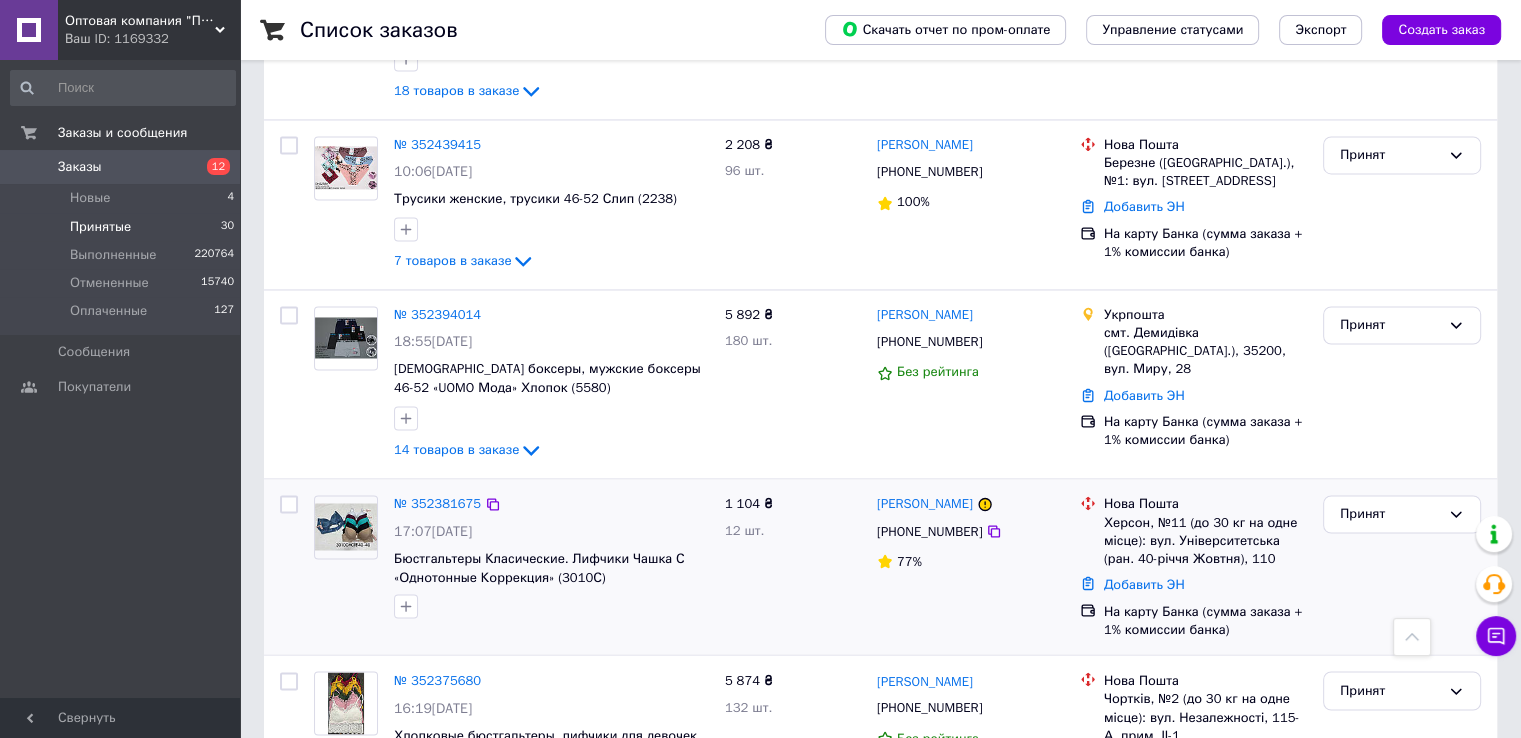 scroll, scrollTop: 3393, scrollLeft: 0, axis: vertical 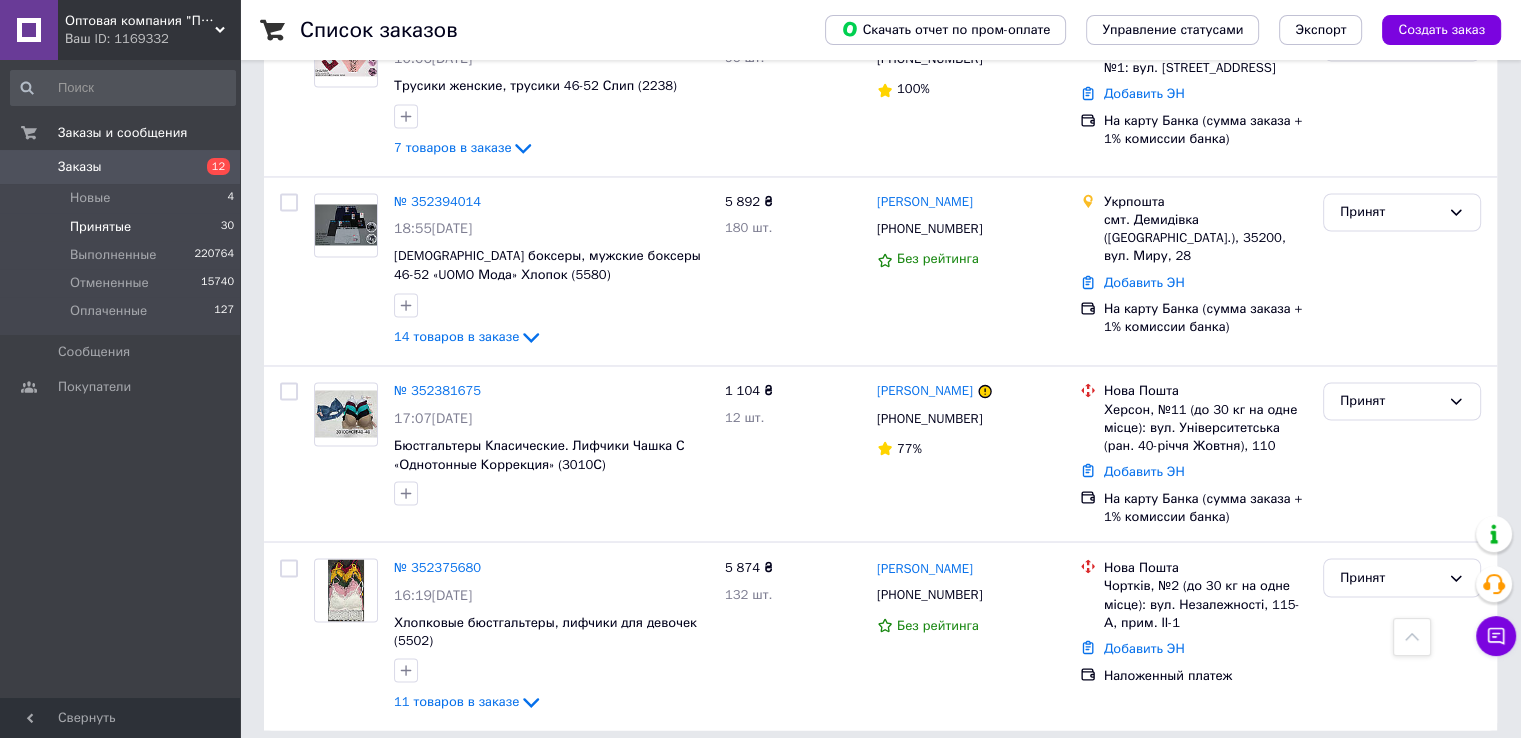 click on "2" at bounding box center (327, 775) 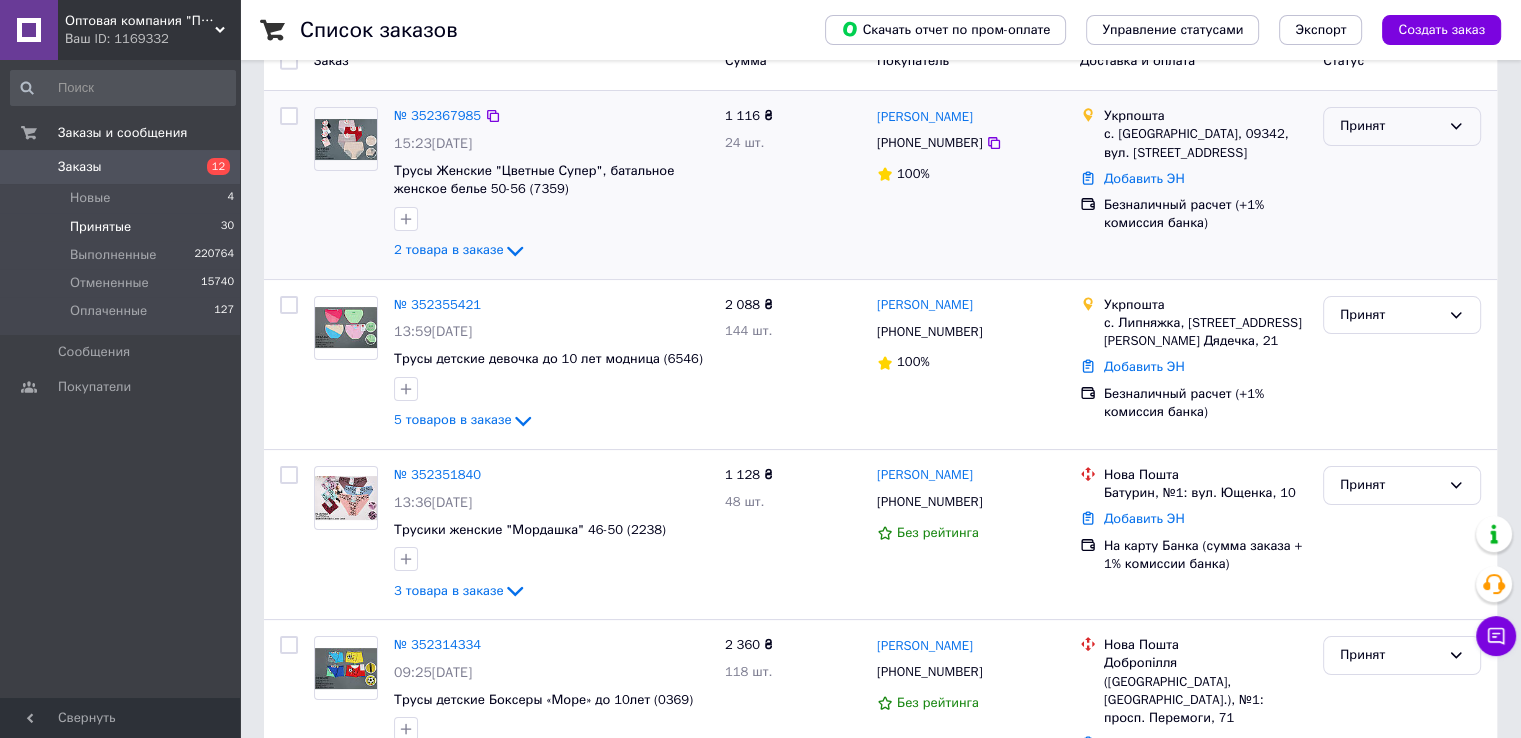 scroll, scrollTop: 200, scrollLeft: 0, axis: vertical 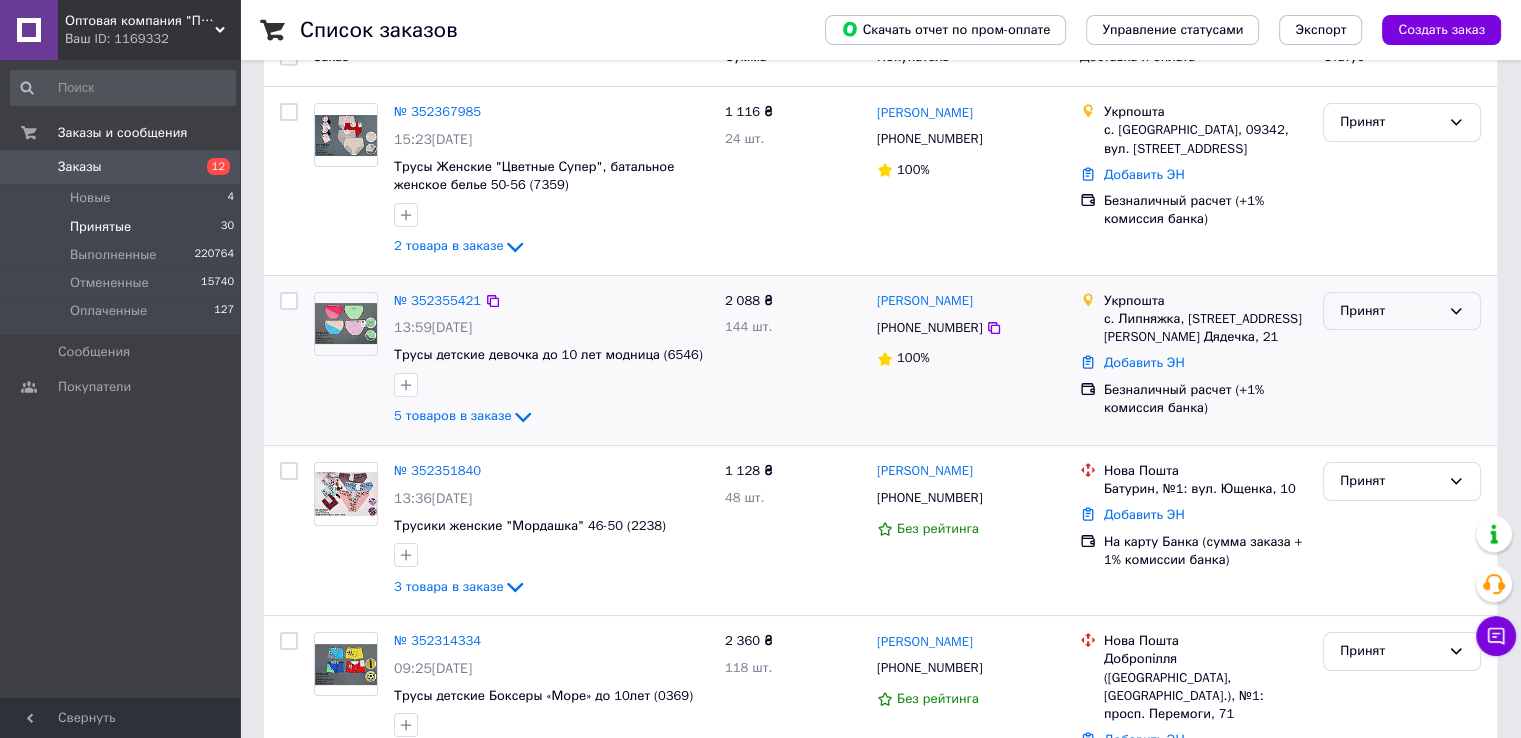 click on "Принят" at bounding box center (1390, 311) 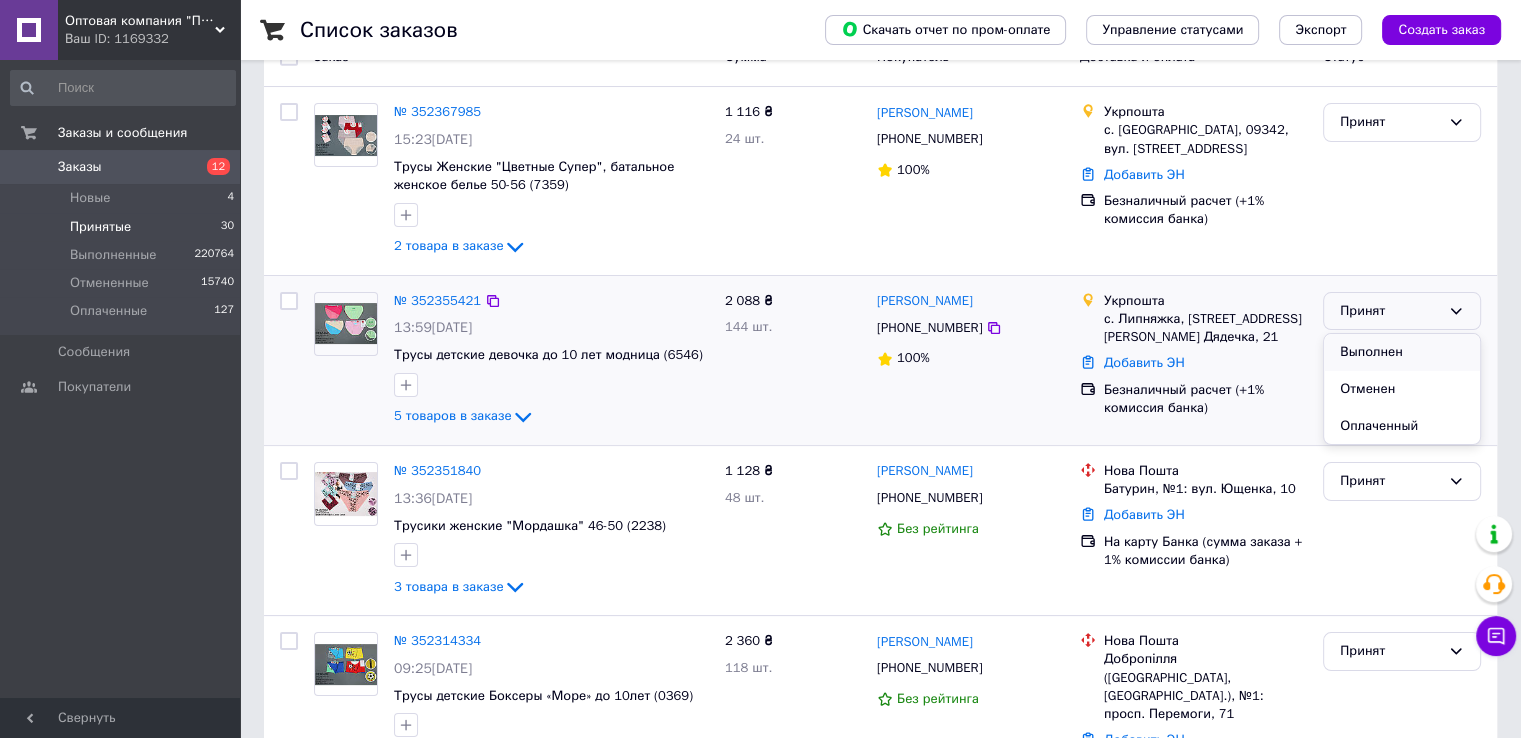 click on "Выполнен" at bounding box center [1402, 352] 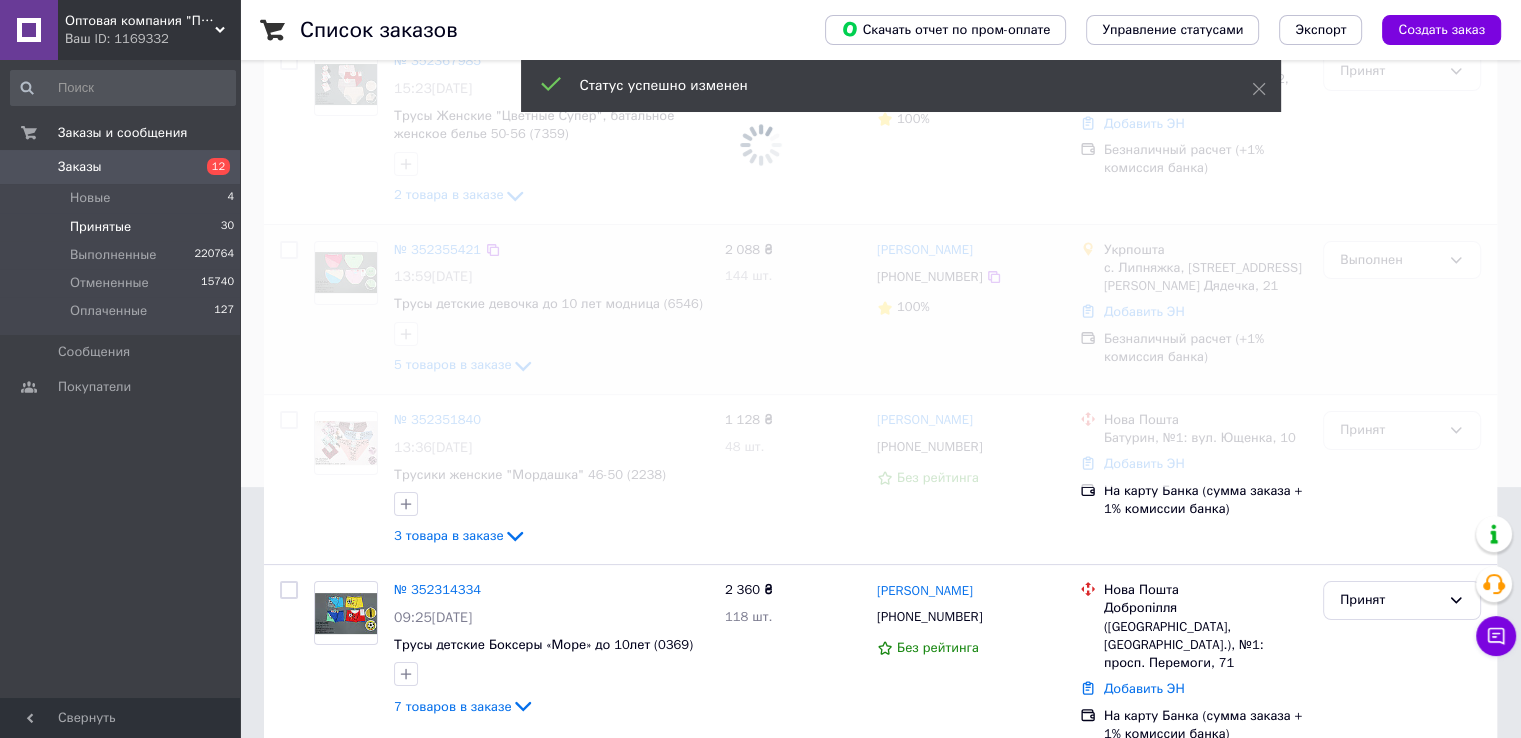 scroll, scrollTop: 300, scrollLeft: 0, axis: vertical 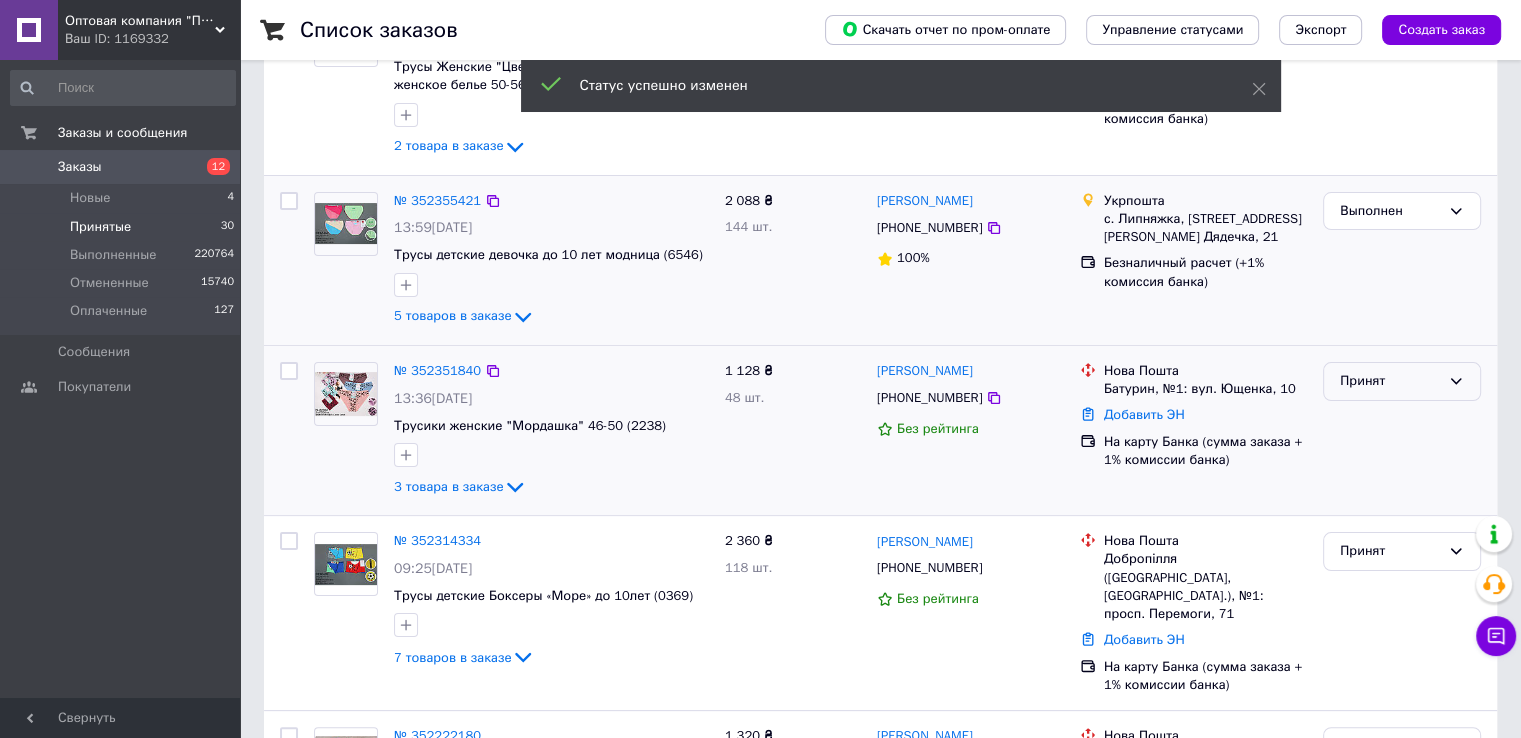 click on "Принят" at bounding box center (1402, 381) 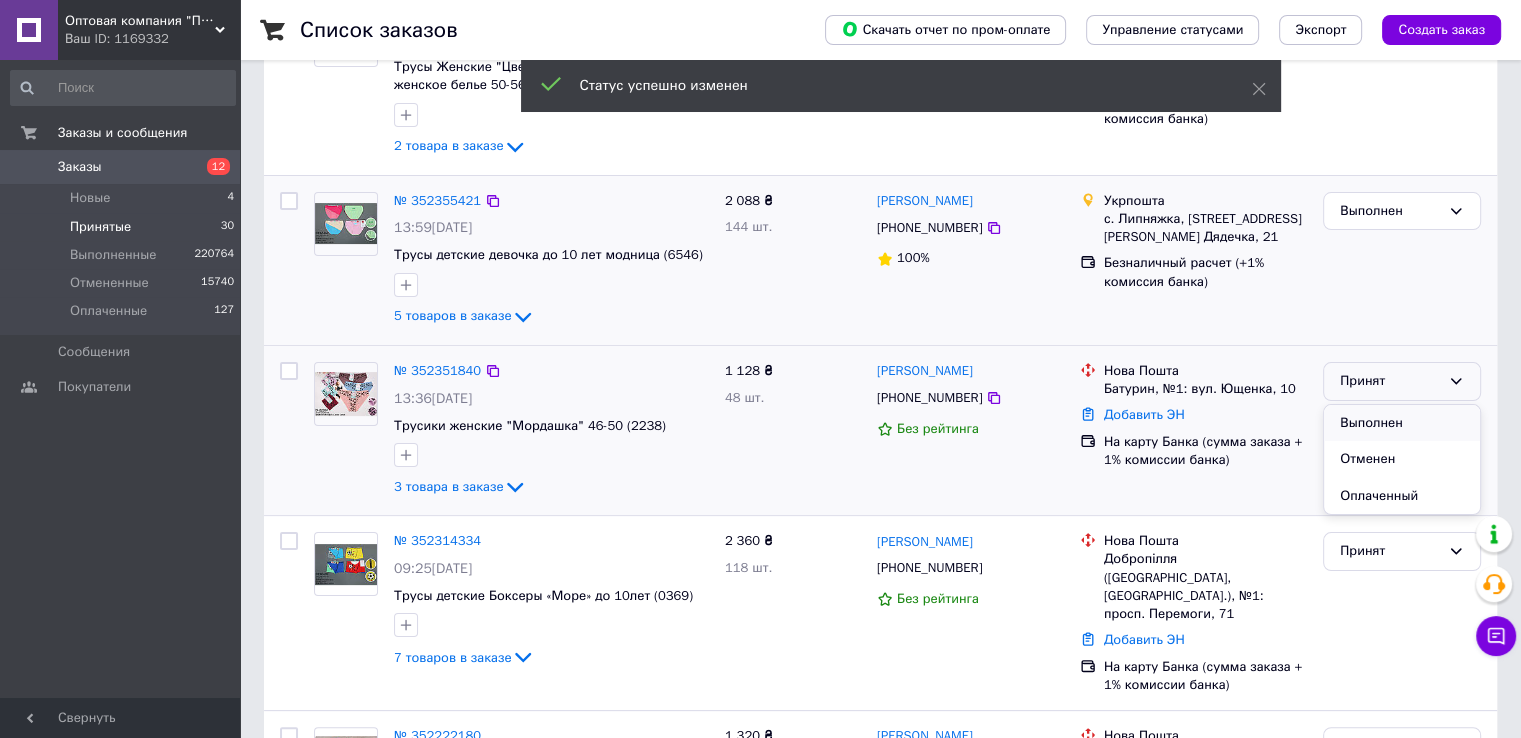 click on "Выполнен" at bounding box center (1402, 423) 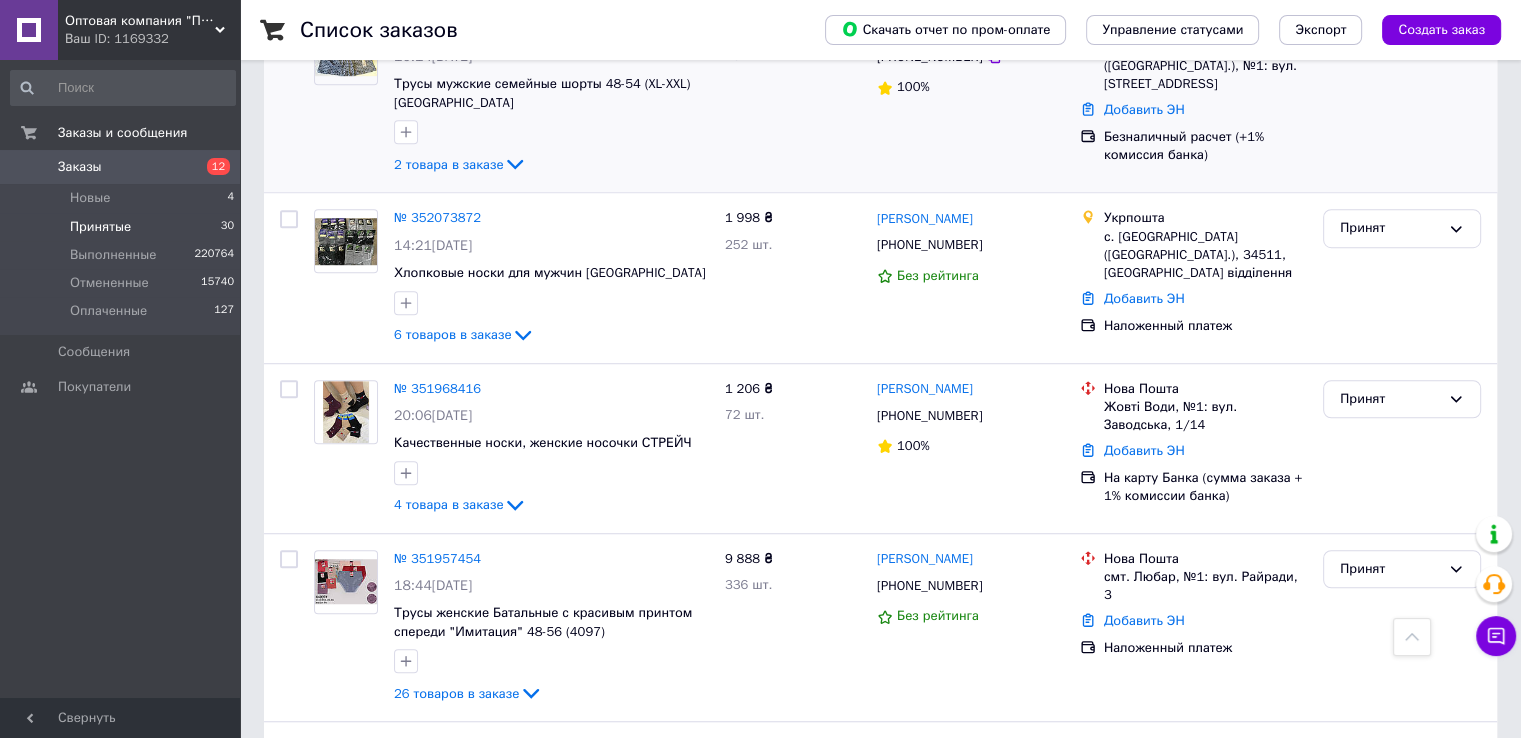 scroll, scrollTop: 1464, scrollLeft: 0, axis: vertical 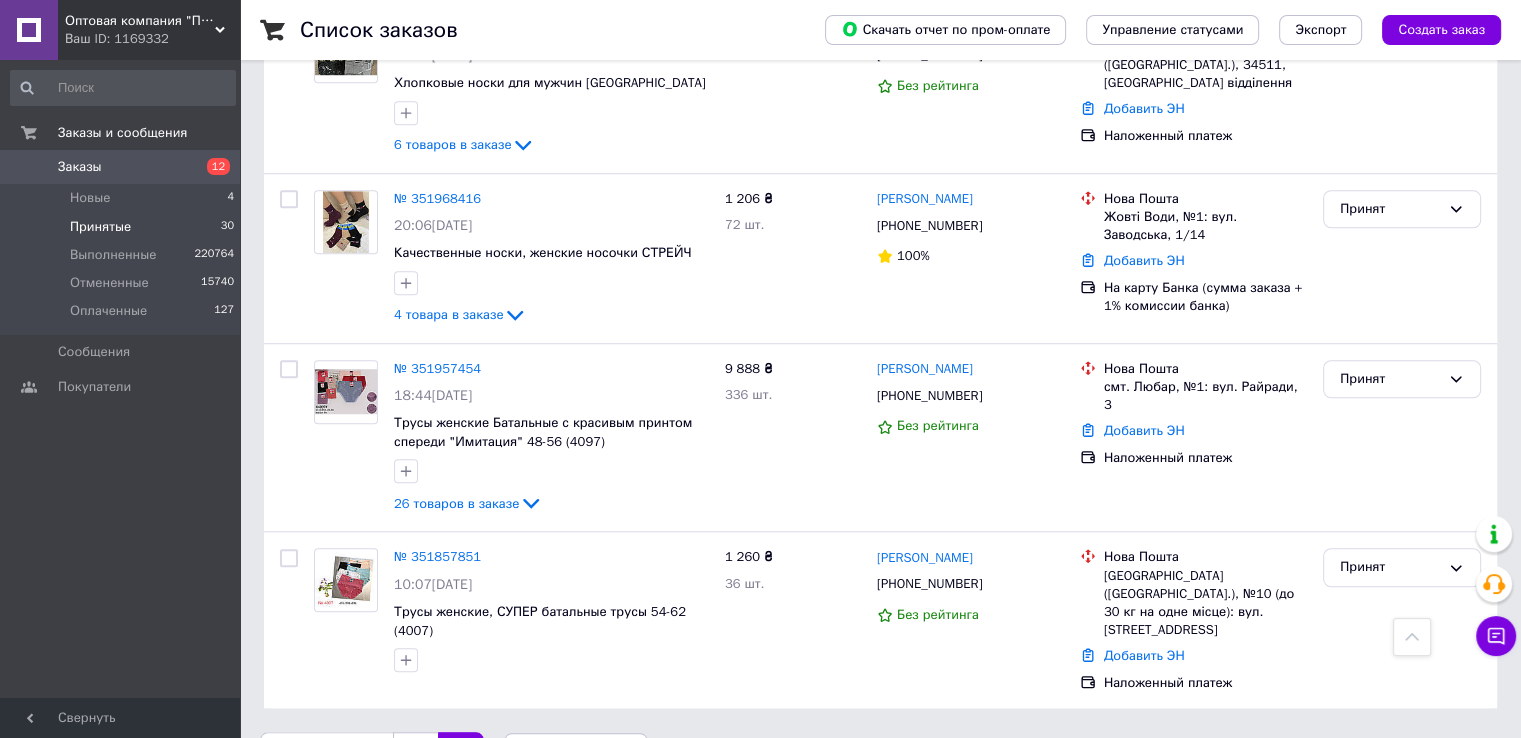 click on "1" at bounding box center (415, 753) 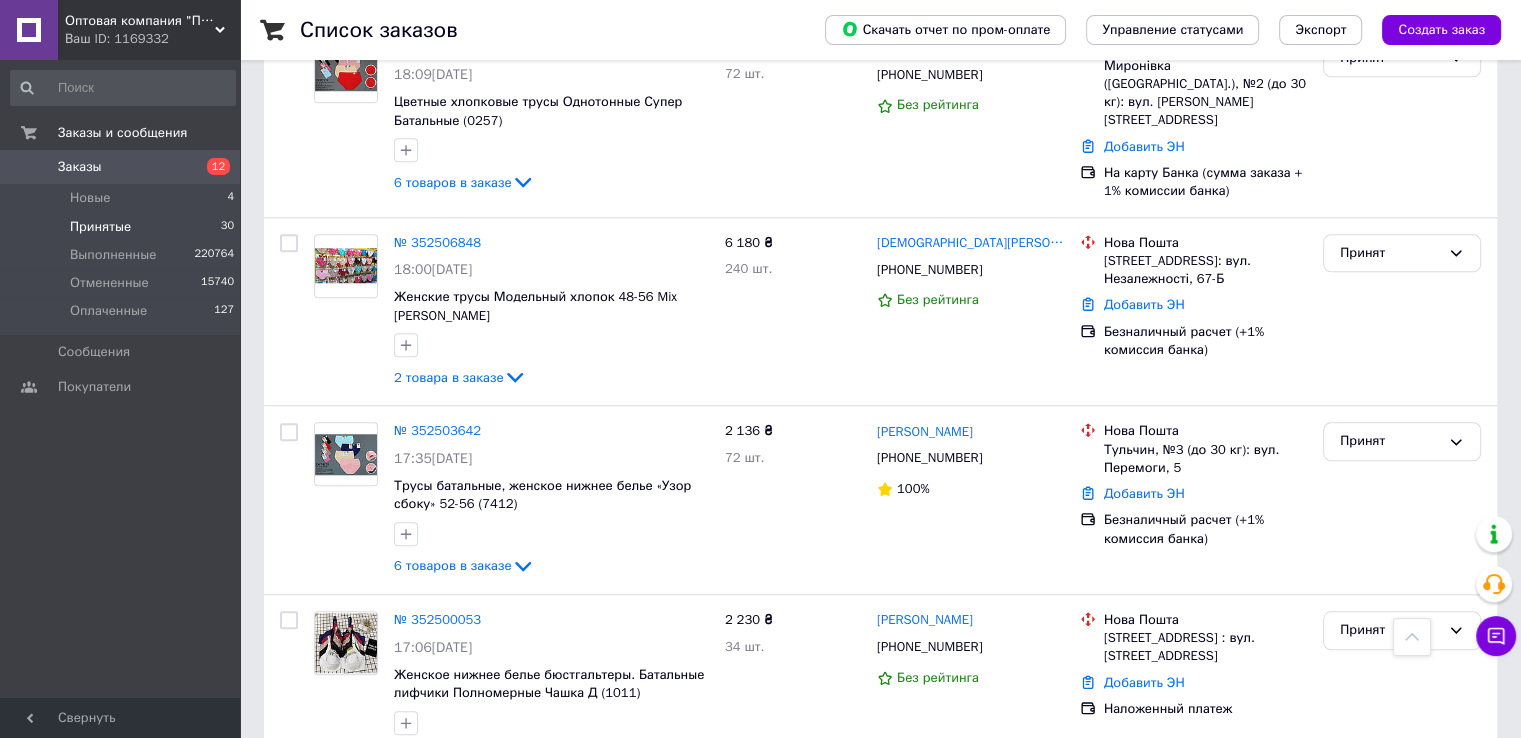 scroll, scrollTop: 1593, scrollLeft: 0, axis: vertical 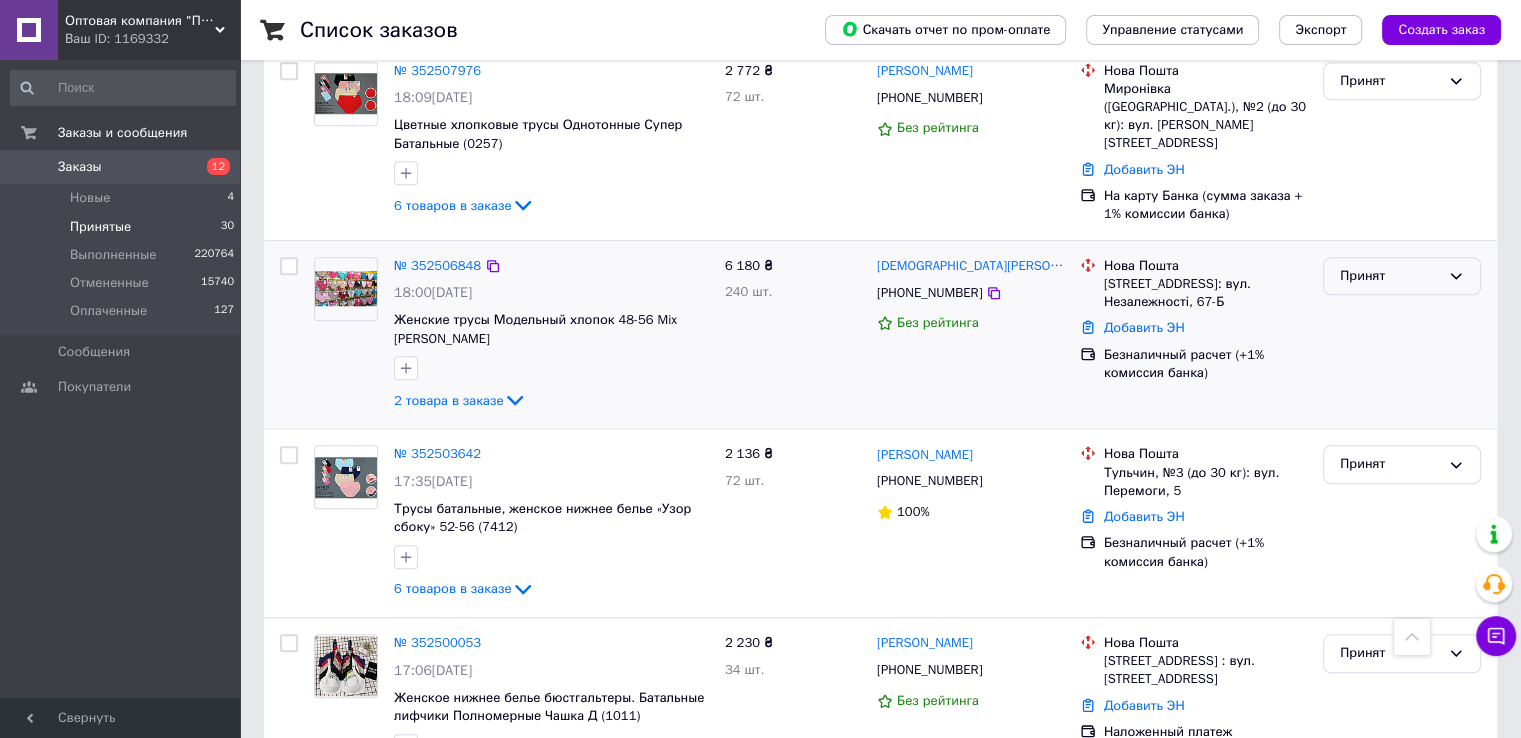 click on "Принят" at bounding box center (1402, 276) 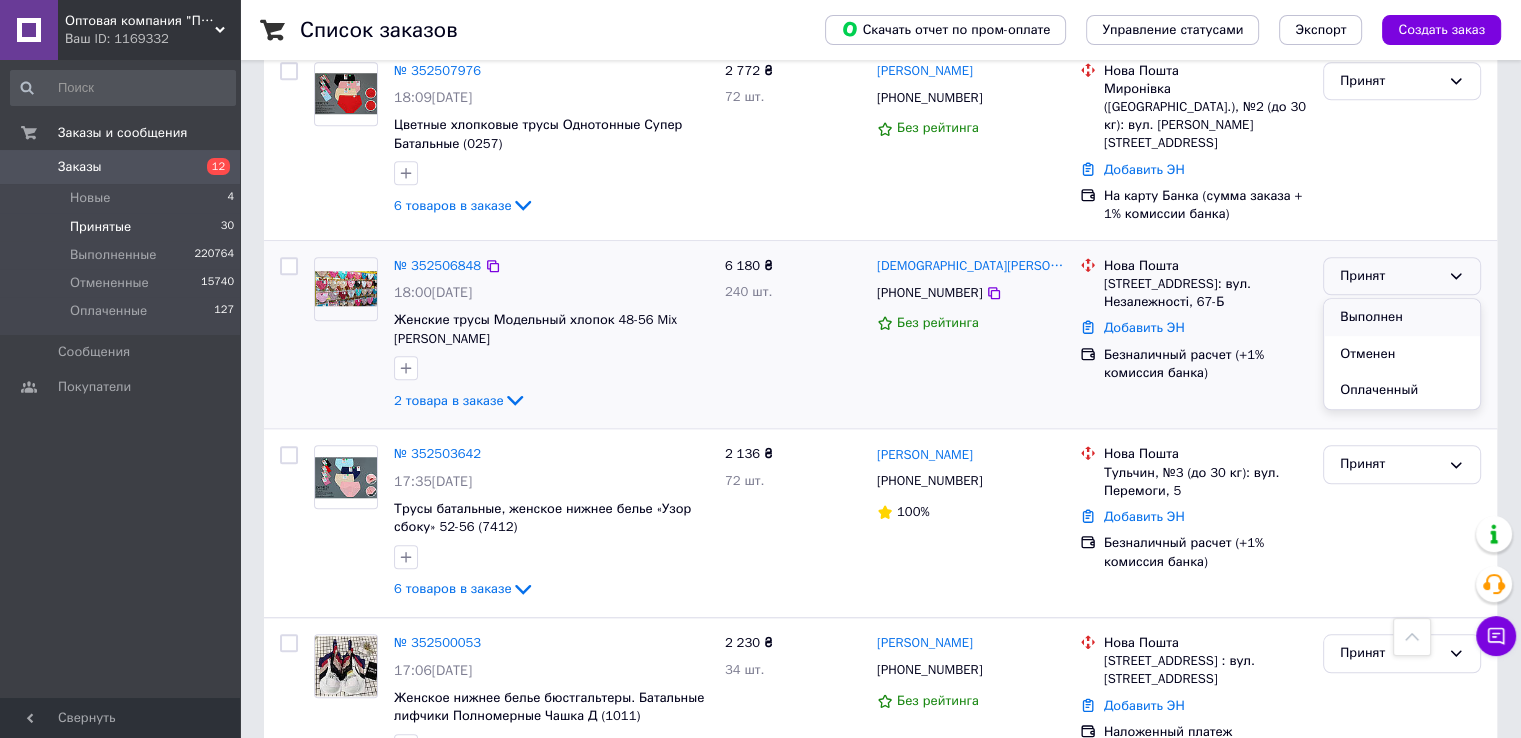 click on "Выполнен" at bounding box center (1402, 317) 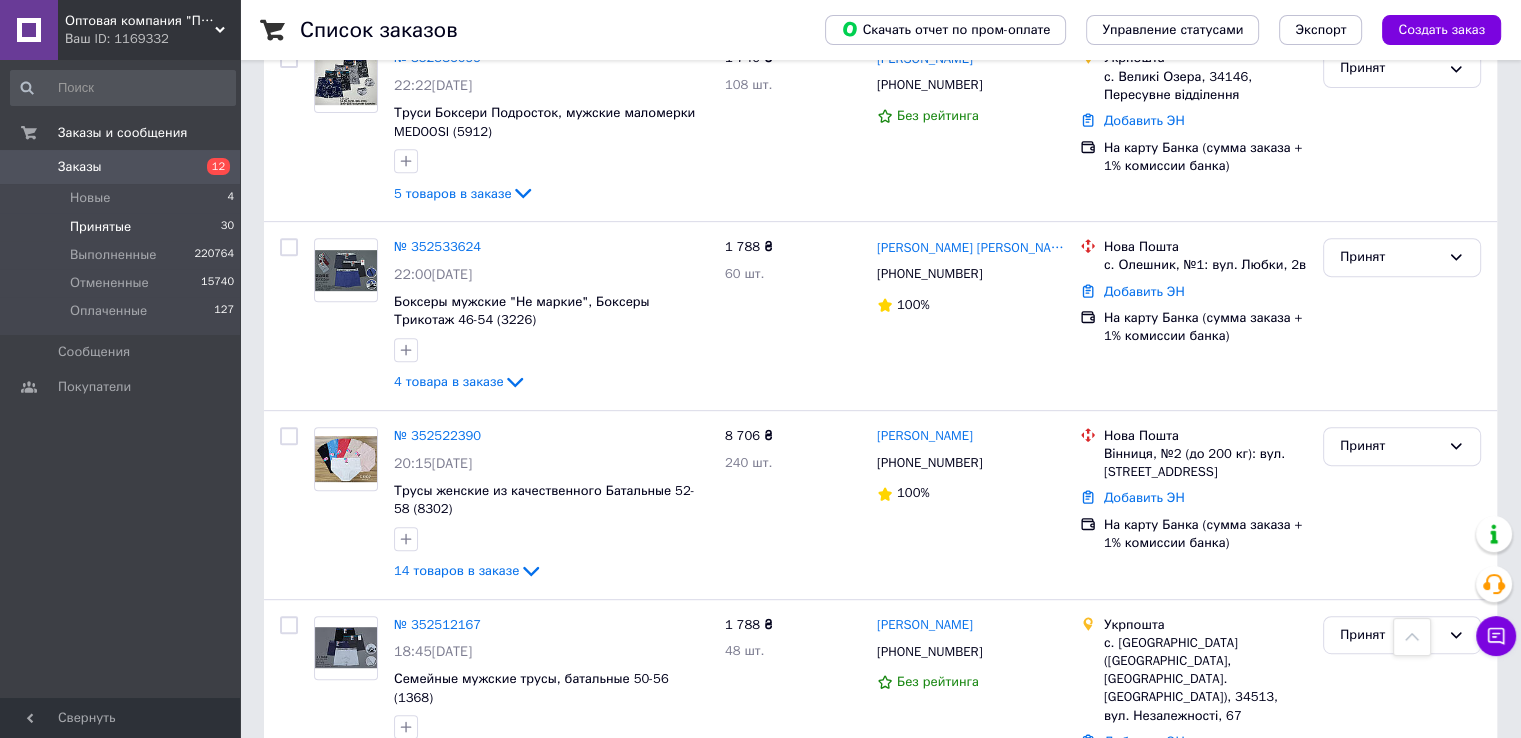 scroll, scrollTop: 693, scrollLeft: 0, axis: vertical 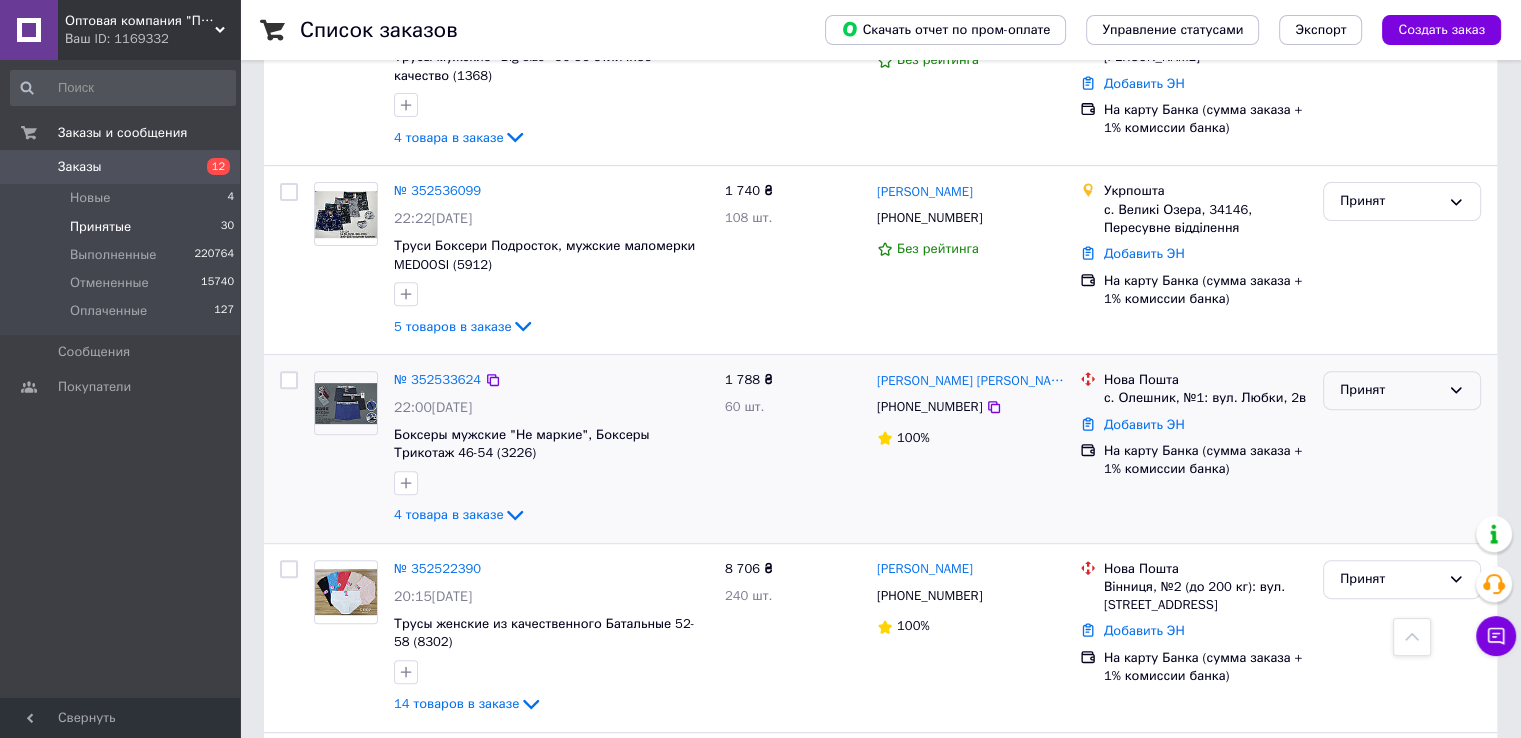 click on "Принят" at bounding box center (1390, 390) 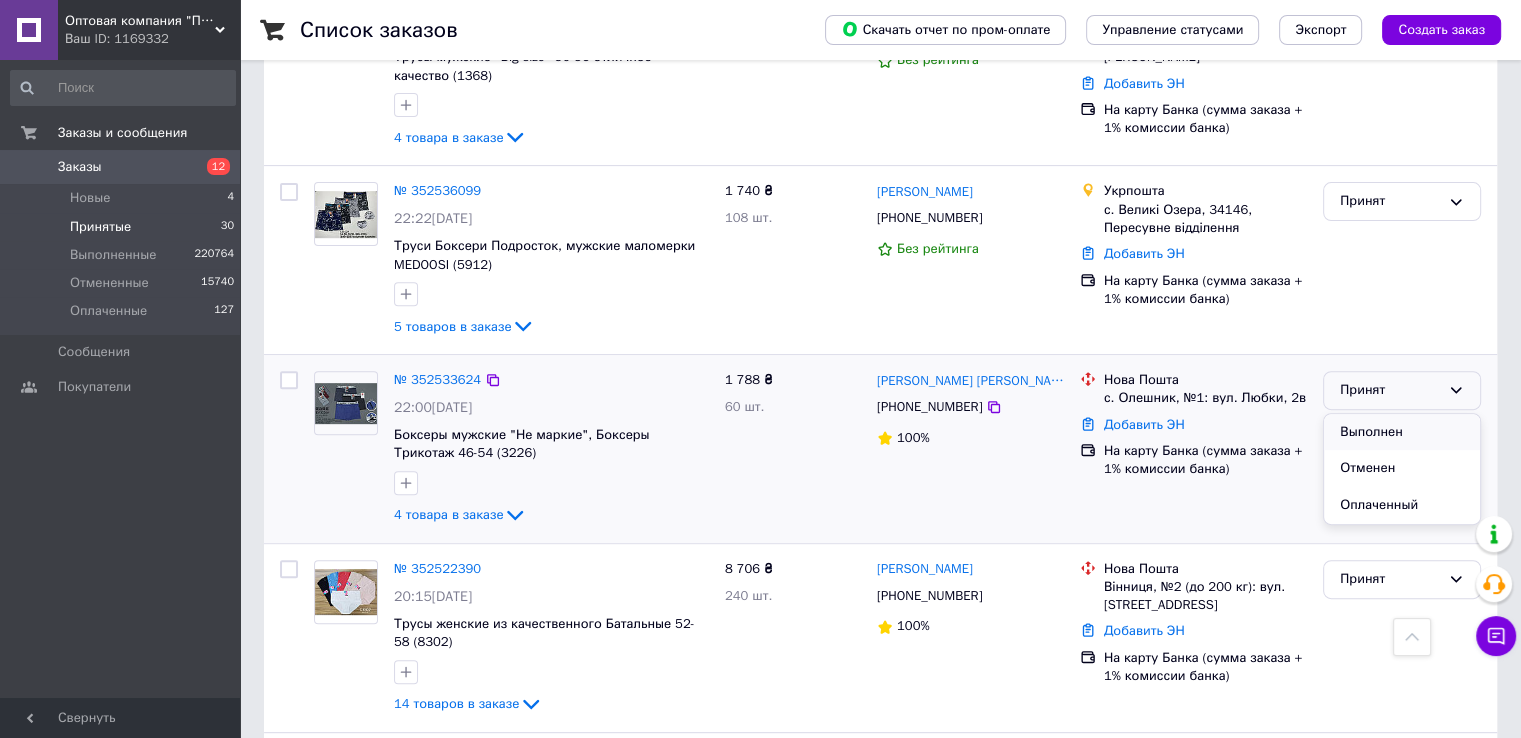 click on "Выполнен" at bounding box center (1402, 432) 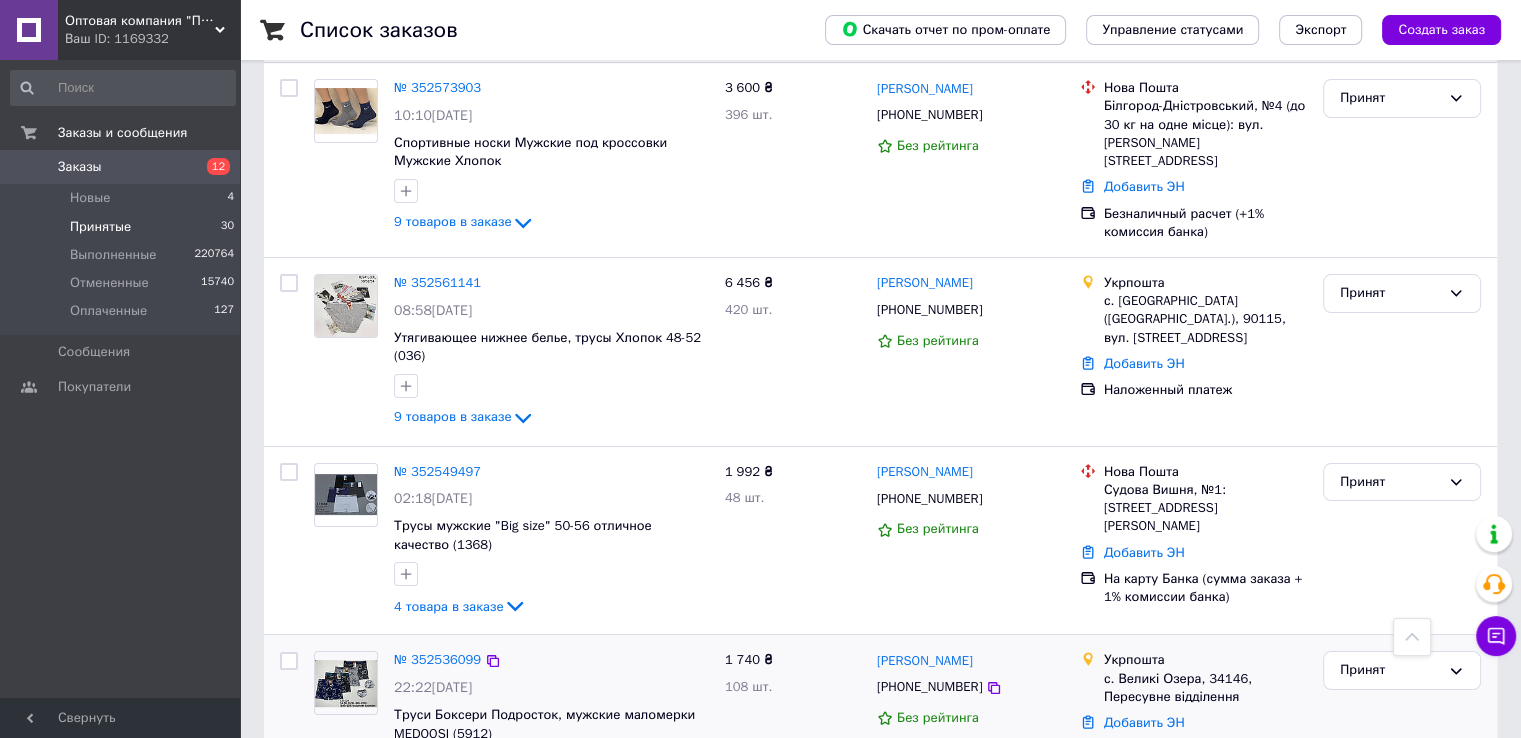 scroll, scrollTop: 193, scrollLeft: 0, axis: vertical 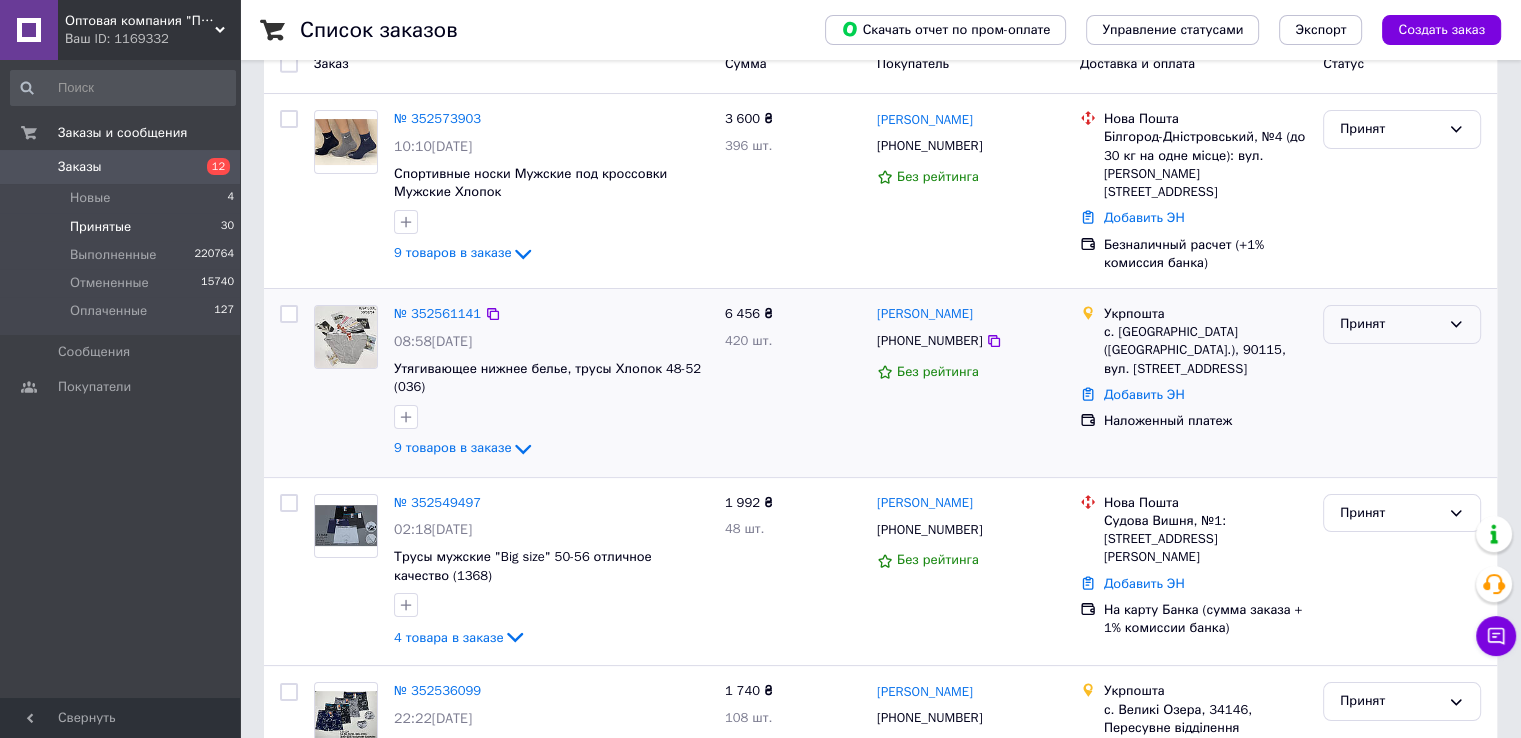 click on "Принят" at bounding box center (1390, 324) 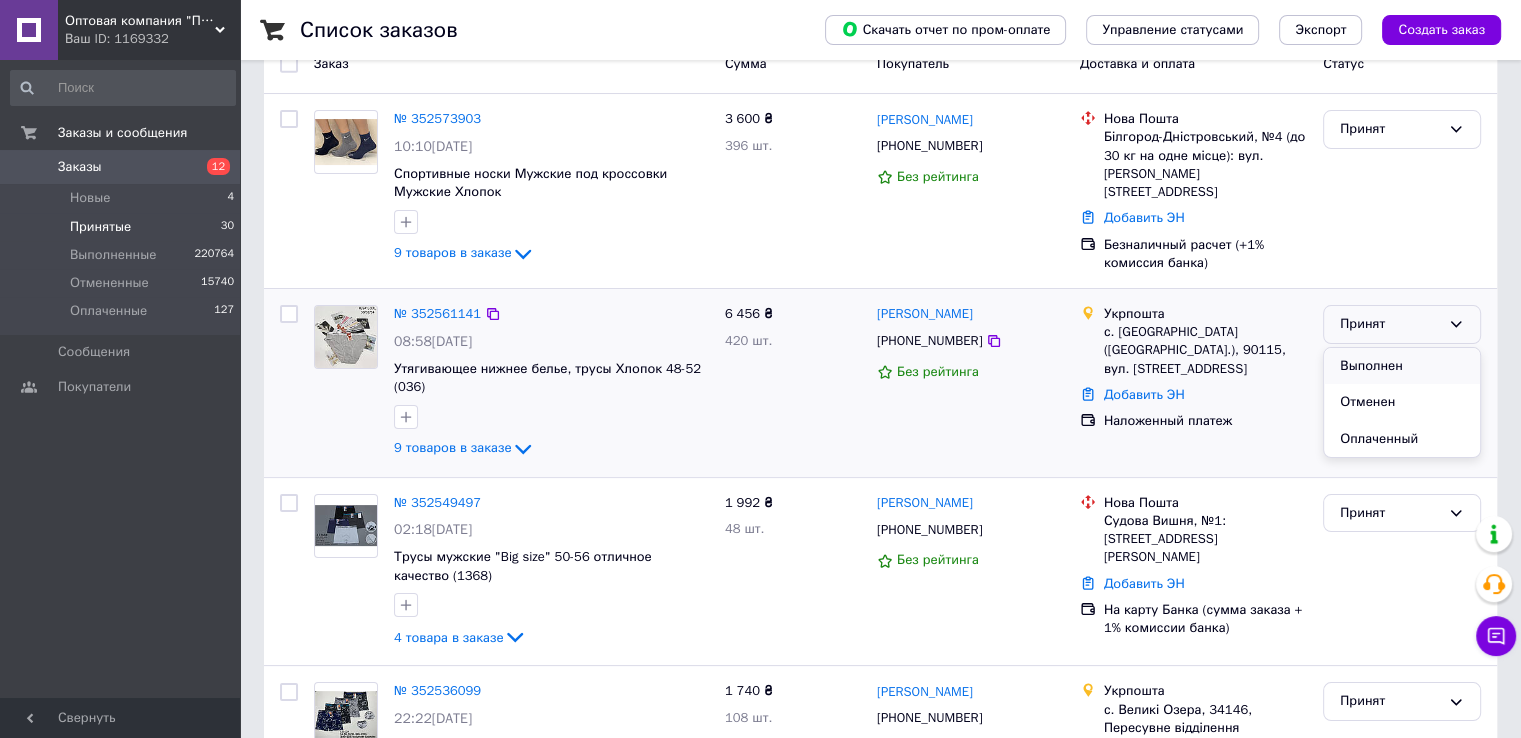 click on "Выполнен" at bounding box center (1402, 366) 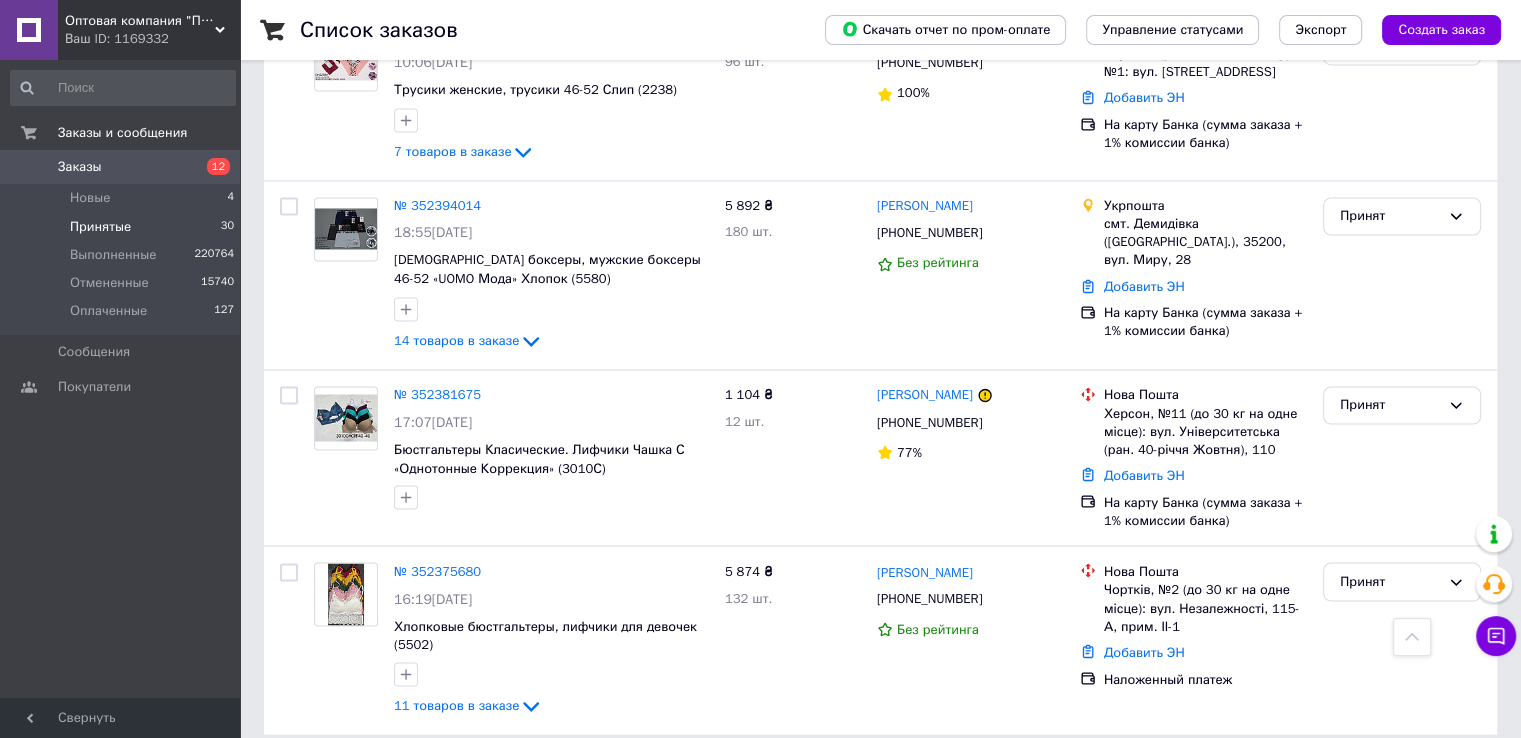 scroll, scrollTop: 3393, scrollLeft: 0, axis: vertical 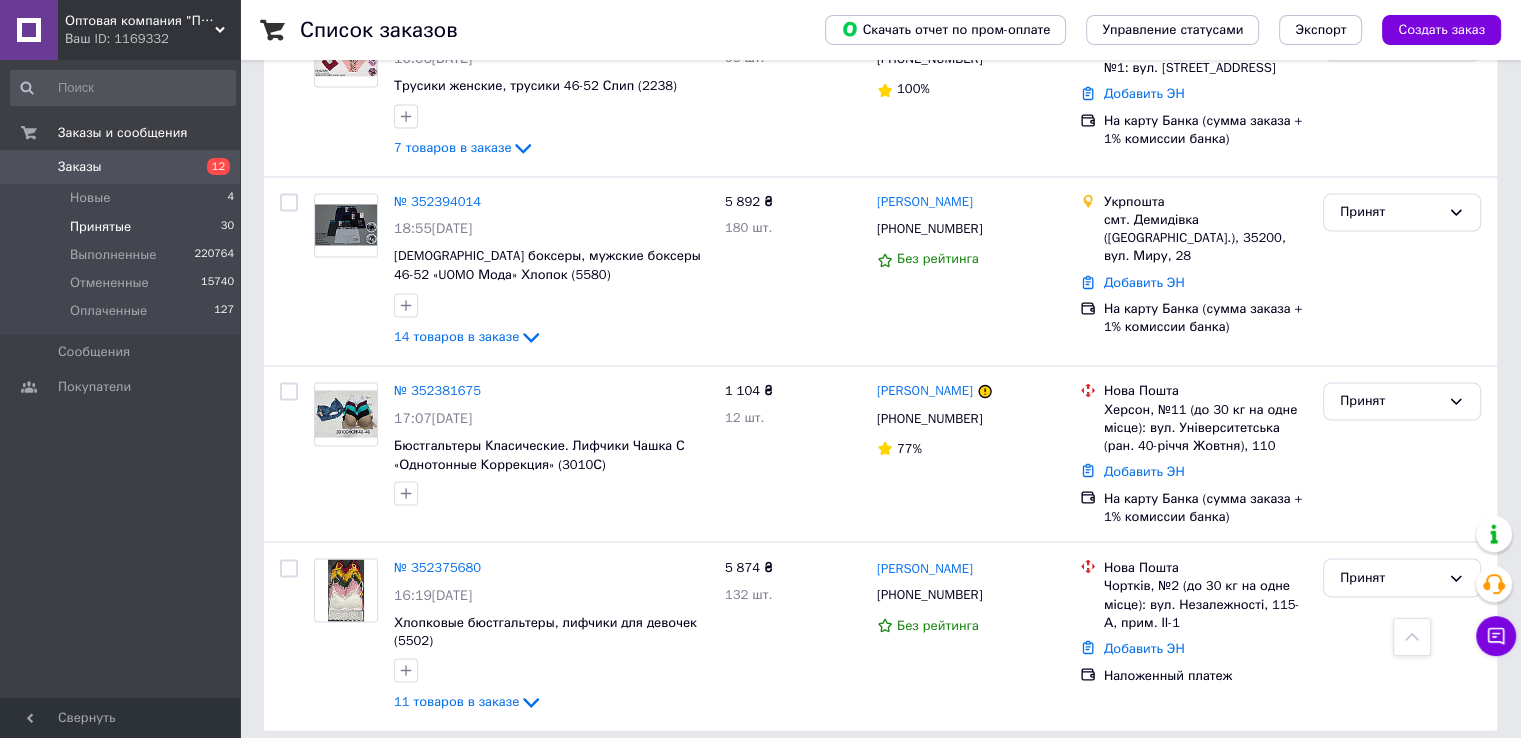 click on "2" at bounding box center (327, 775) 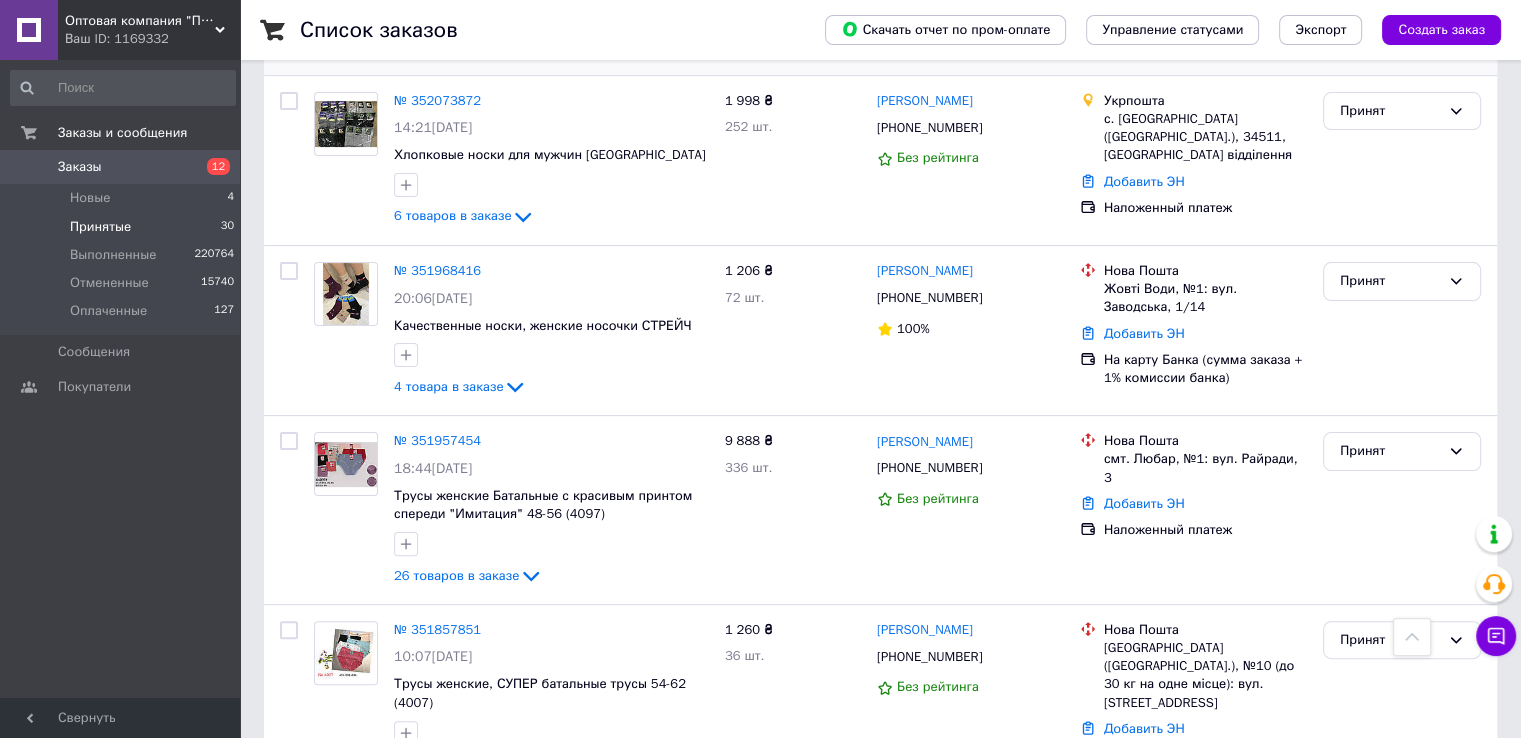 scroll, scrollTop: 509, scrollLeft: 0, axis: vertical 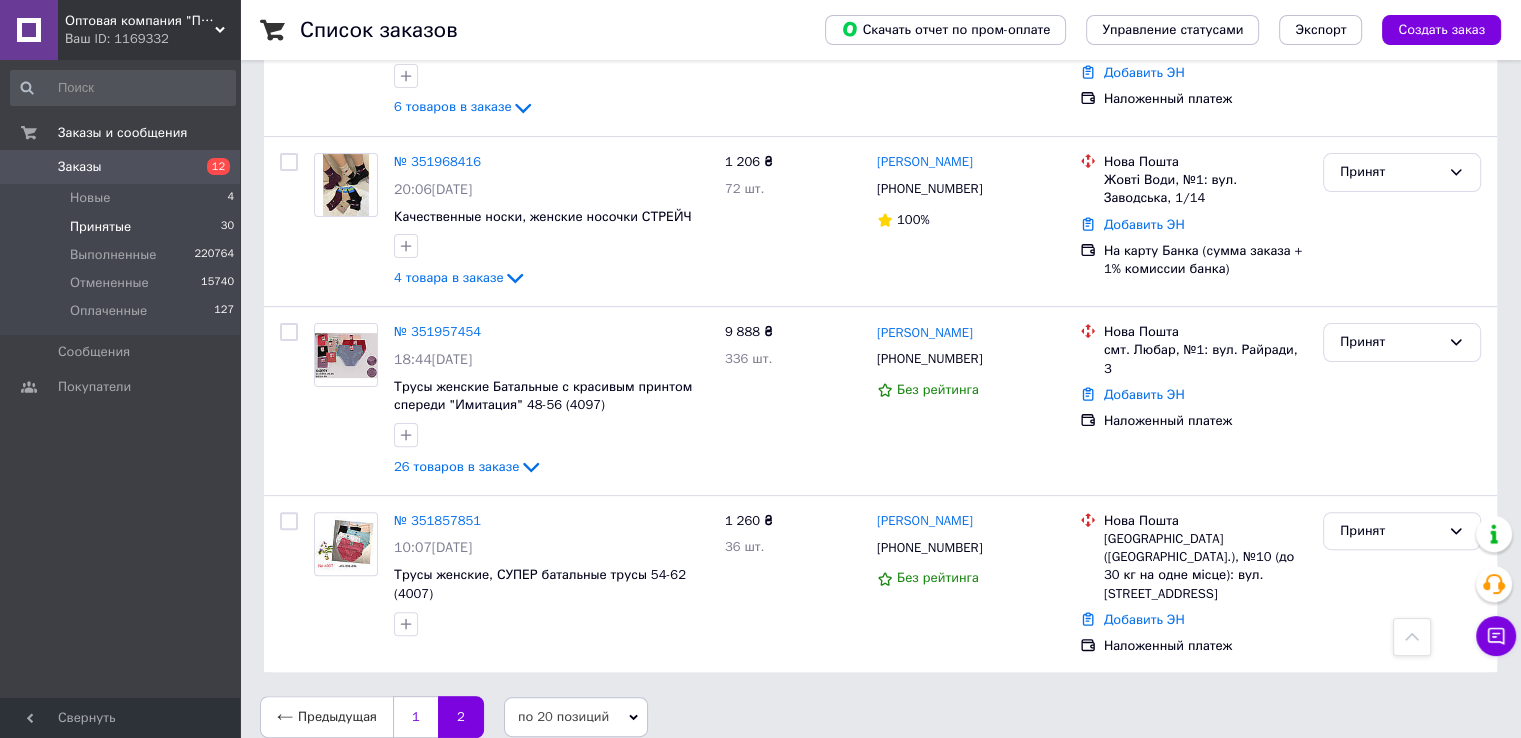 click on "1" at bounding box center (415, 717) 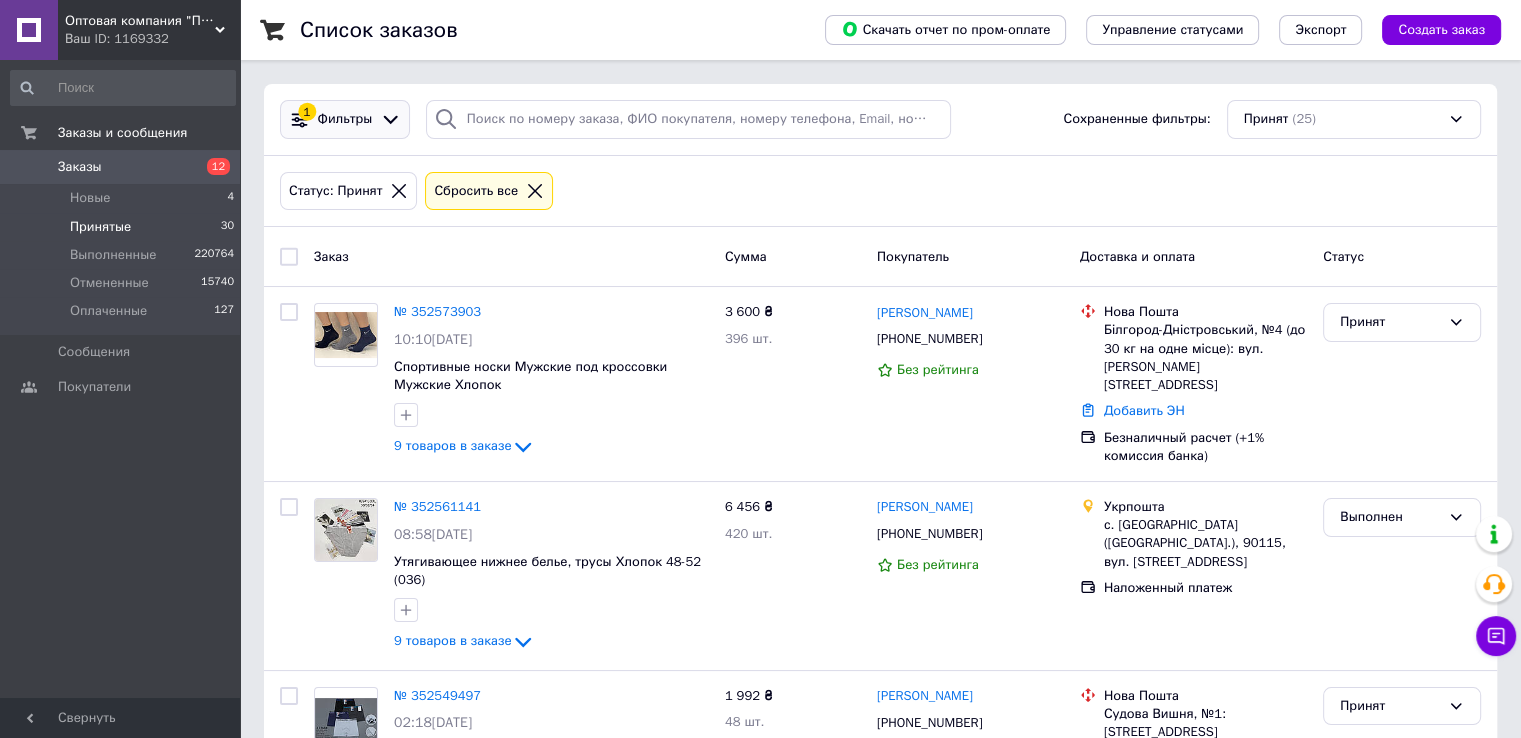 scroll, scrollTop: 0, scrollLeft: 0, axis: both 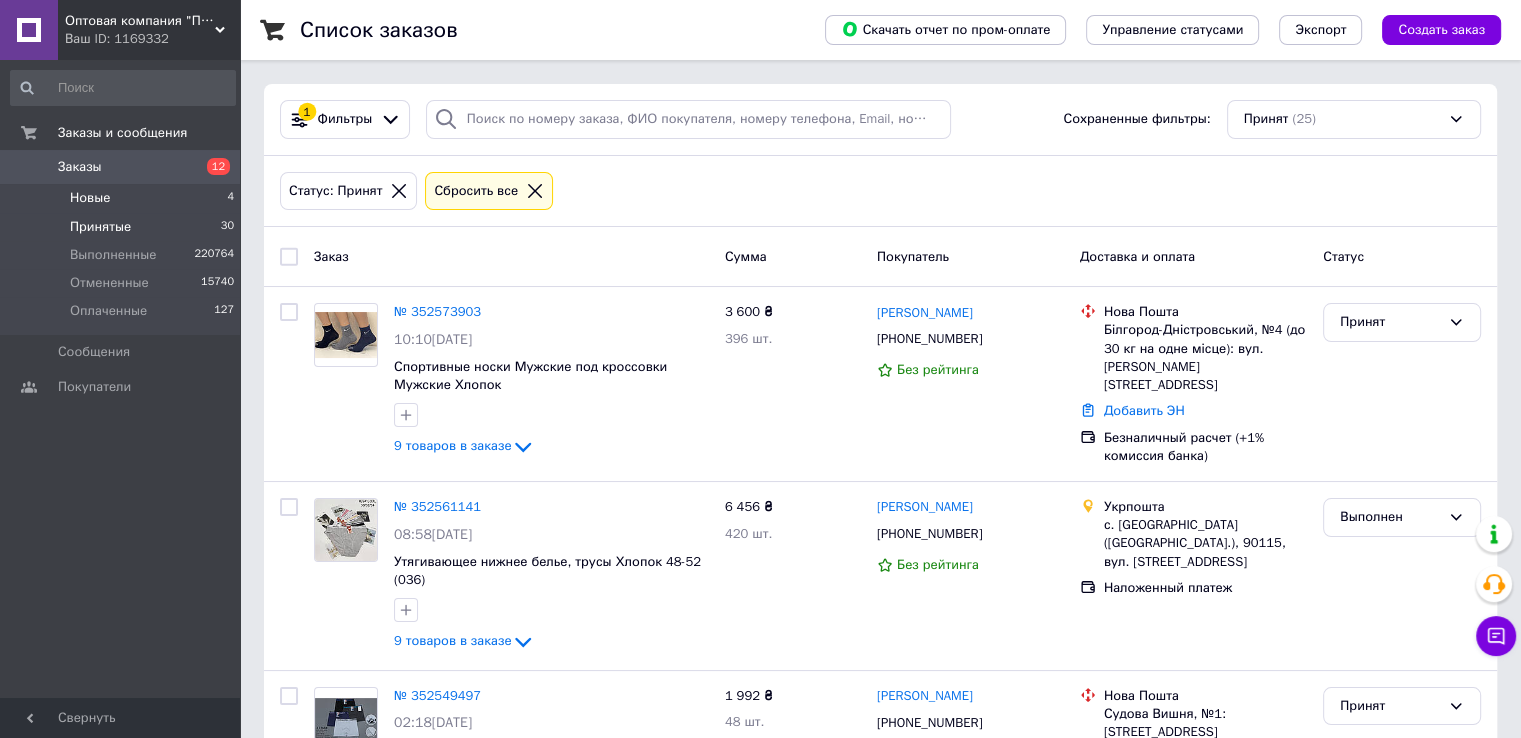 click on "Новые" at bounding box center (90, 198) 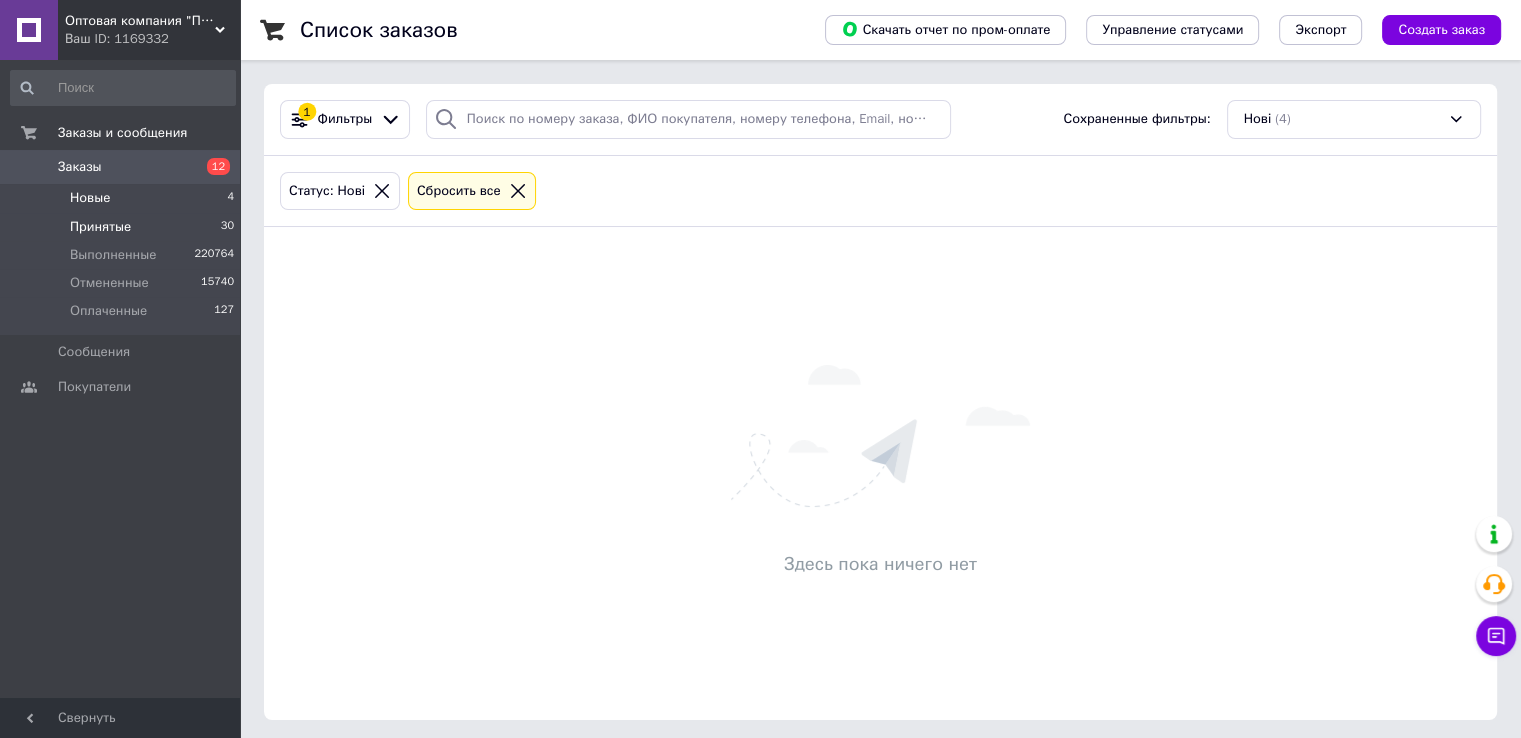 click on "Принятые" at bounding box center (100, 227) 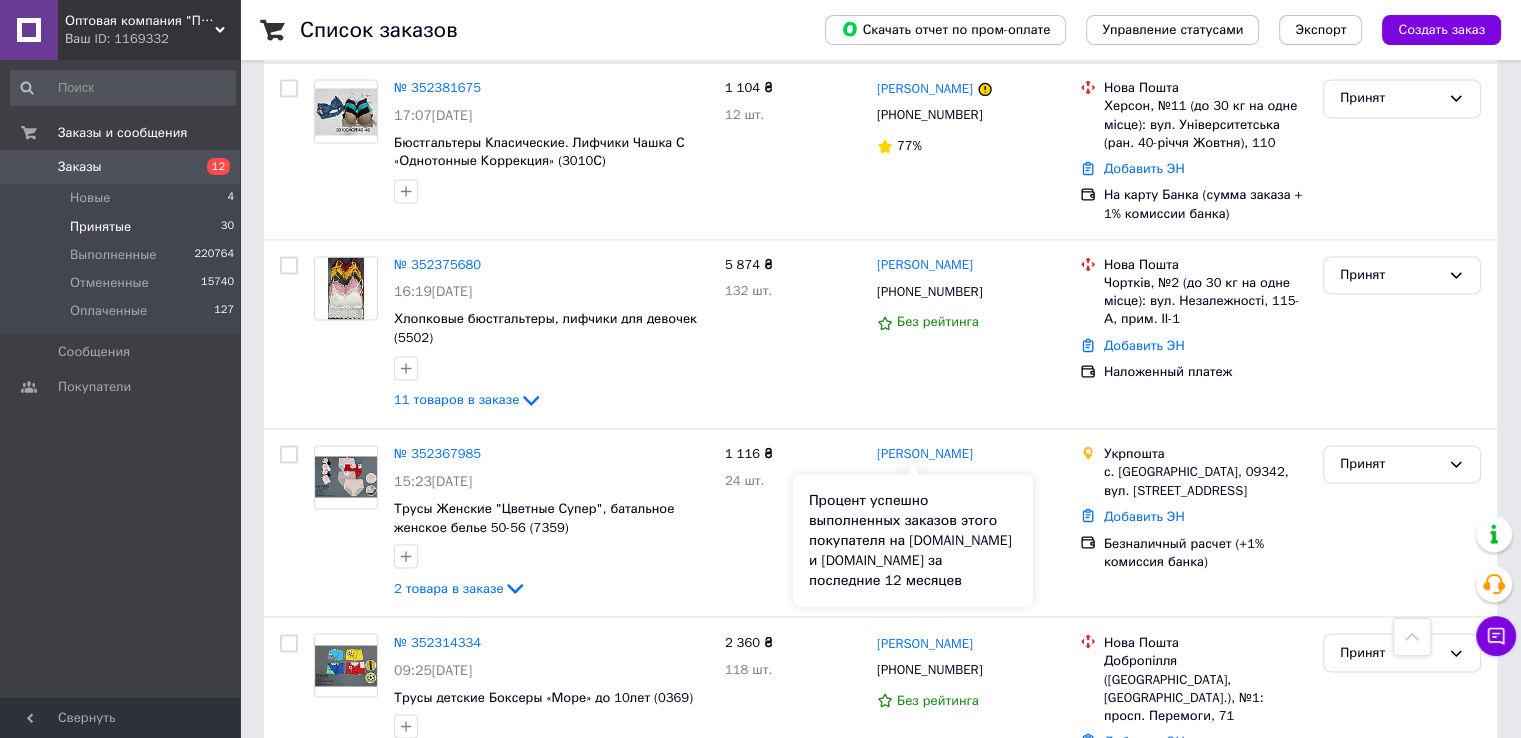 scroll, scrollTop: 3200, scrollLeft: 0, axis: vertical 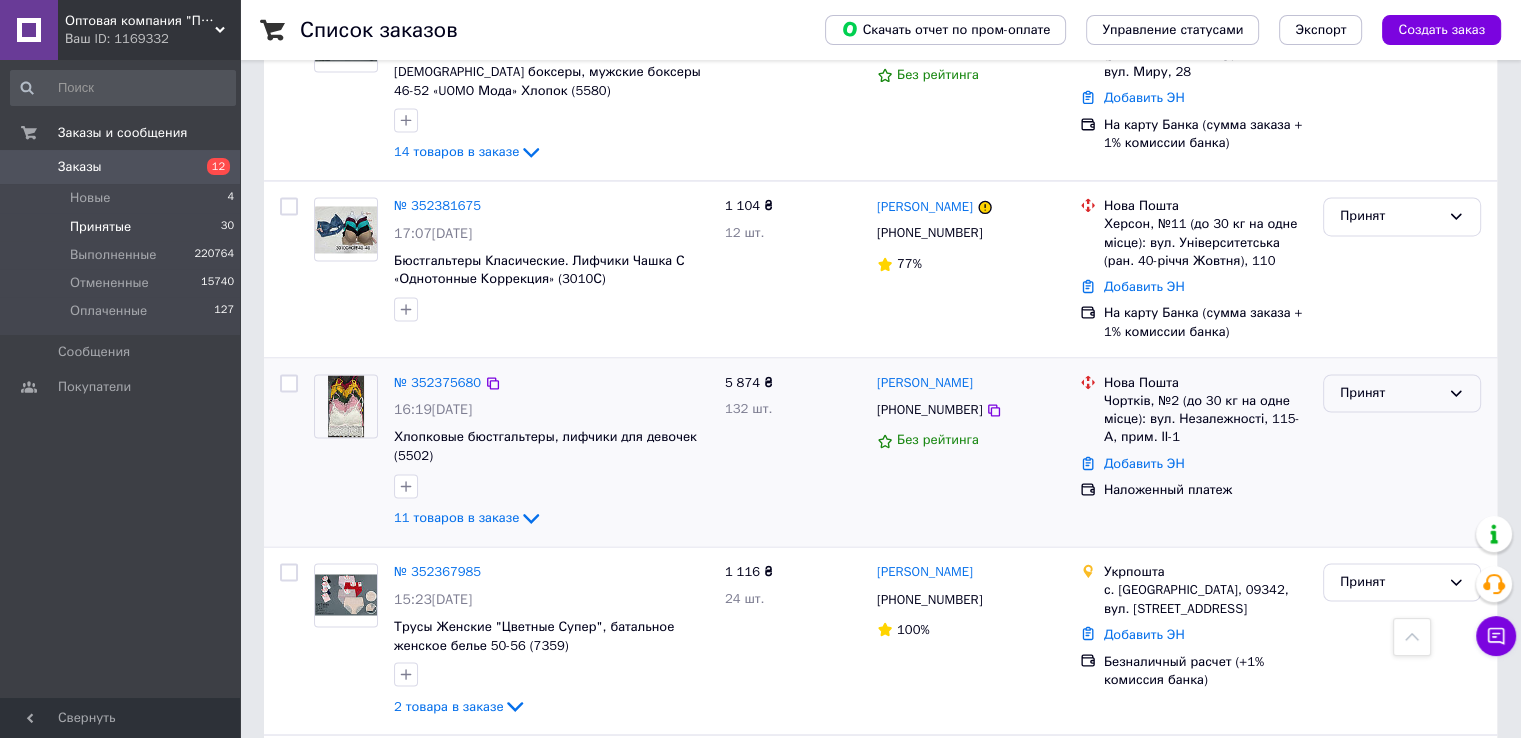 click on "Принят" at bounding box center [1402, 393] 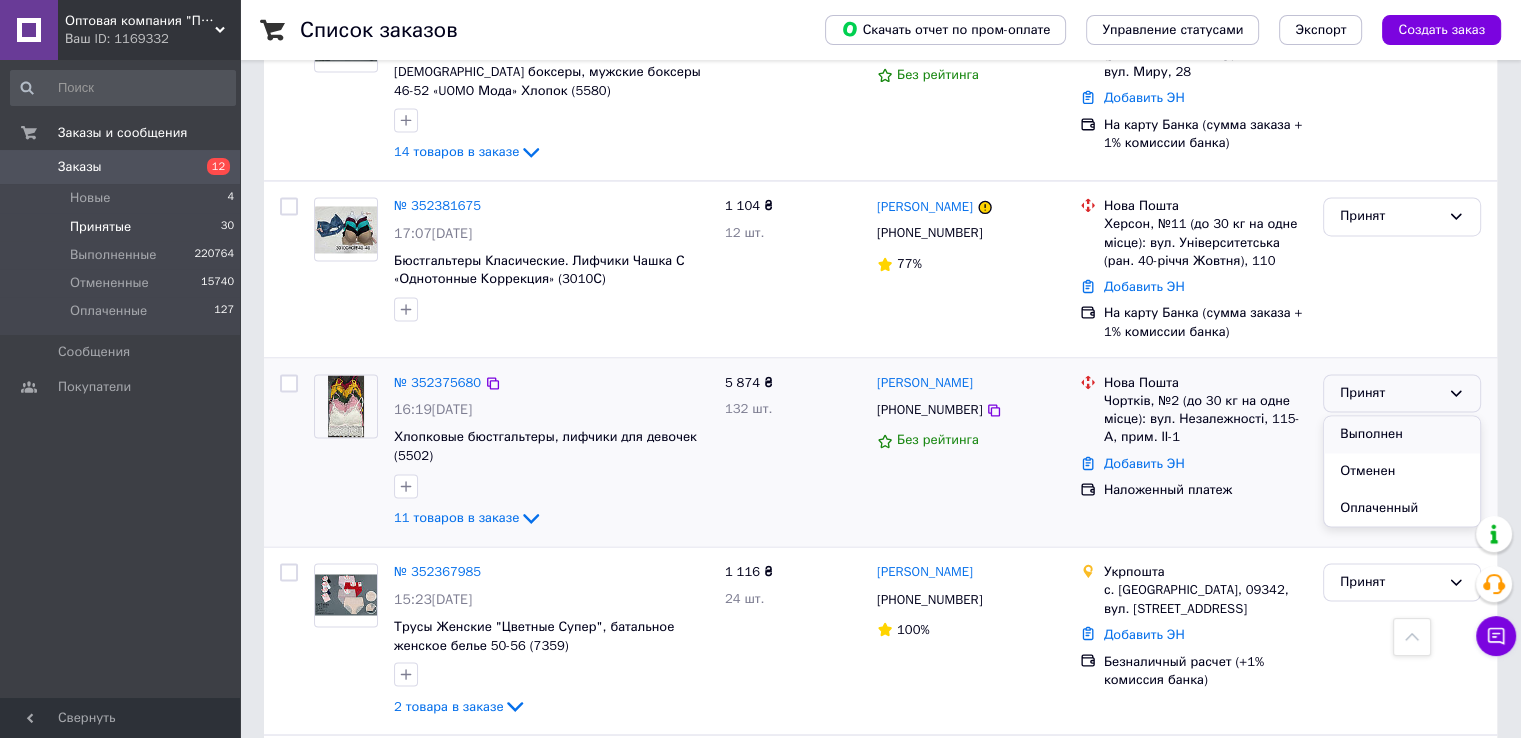 click on "Выполнен" at bounding box center (1402, 434) 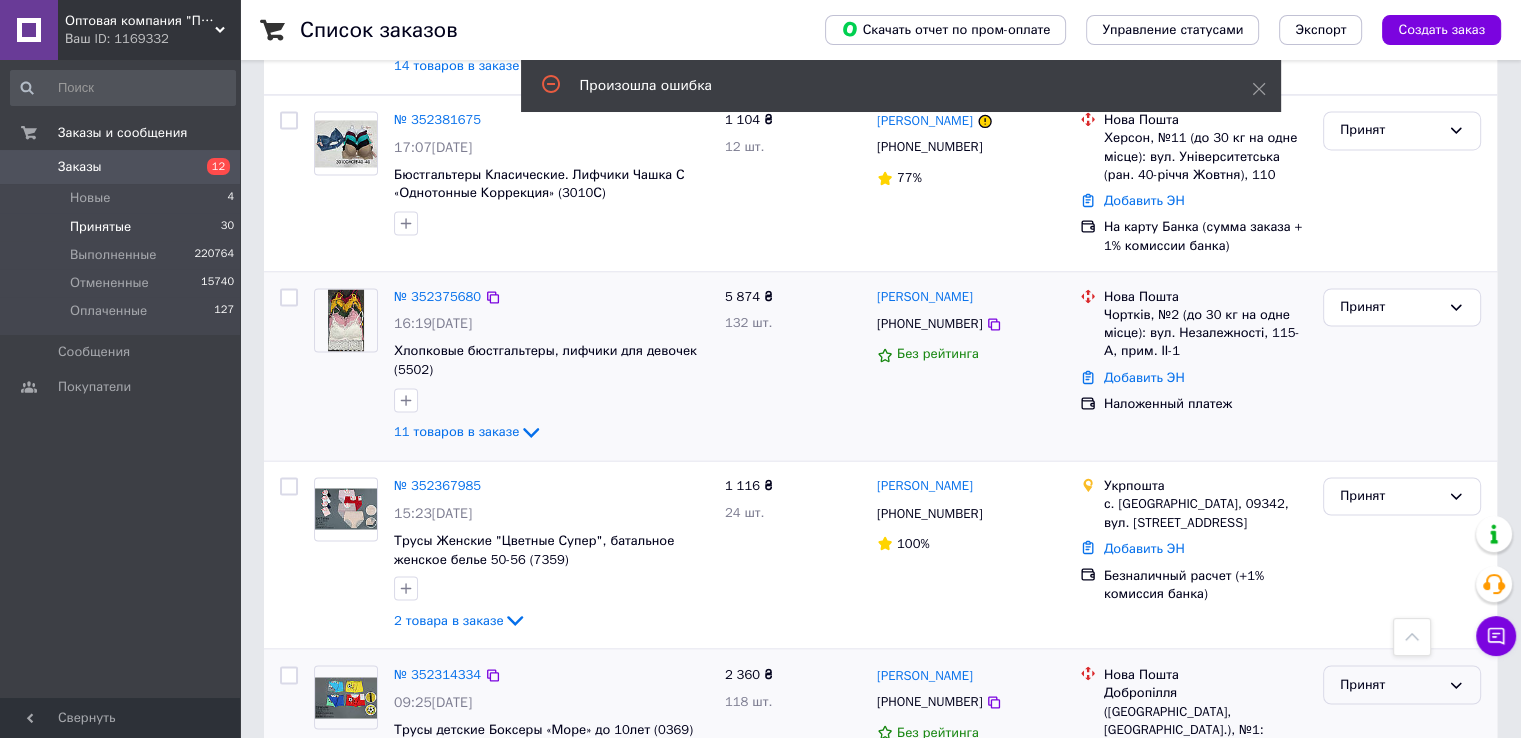 scroll, scrollTop: 3400, scrollLeft: 0, axis: vertical 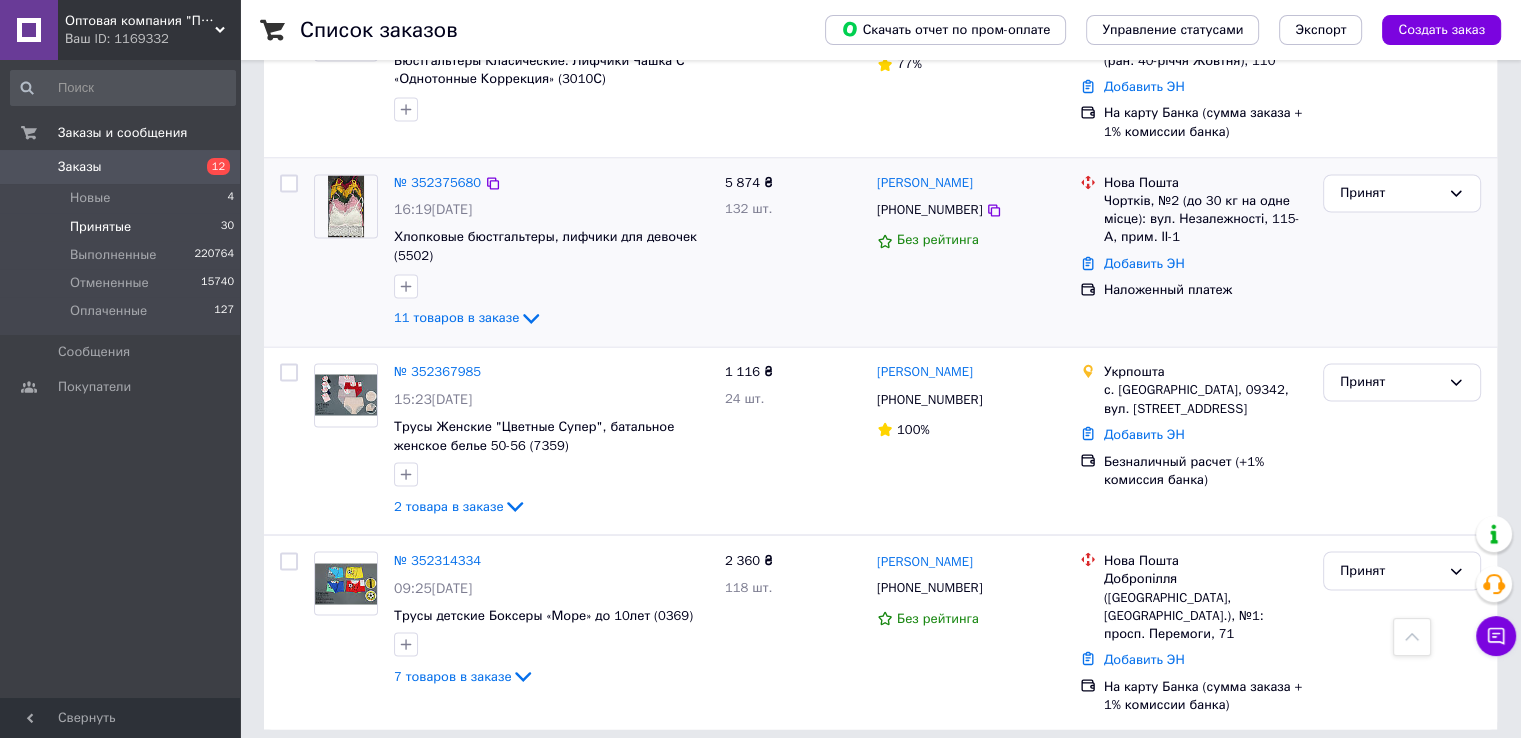 click on "[PERSON_NAME] [PHONE_NUMBER] Без рейтинга" at bounding box center (970, 252) 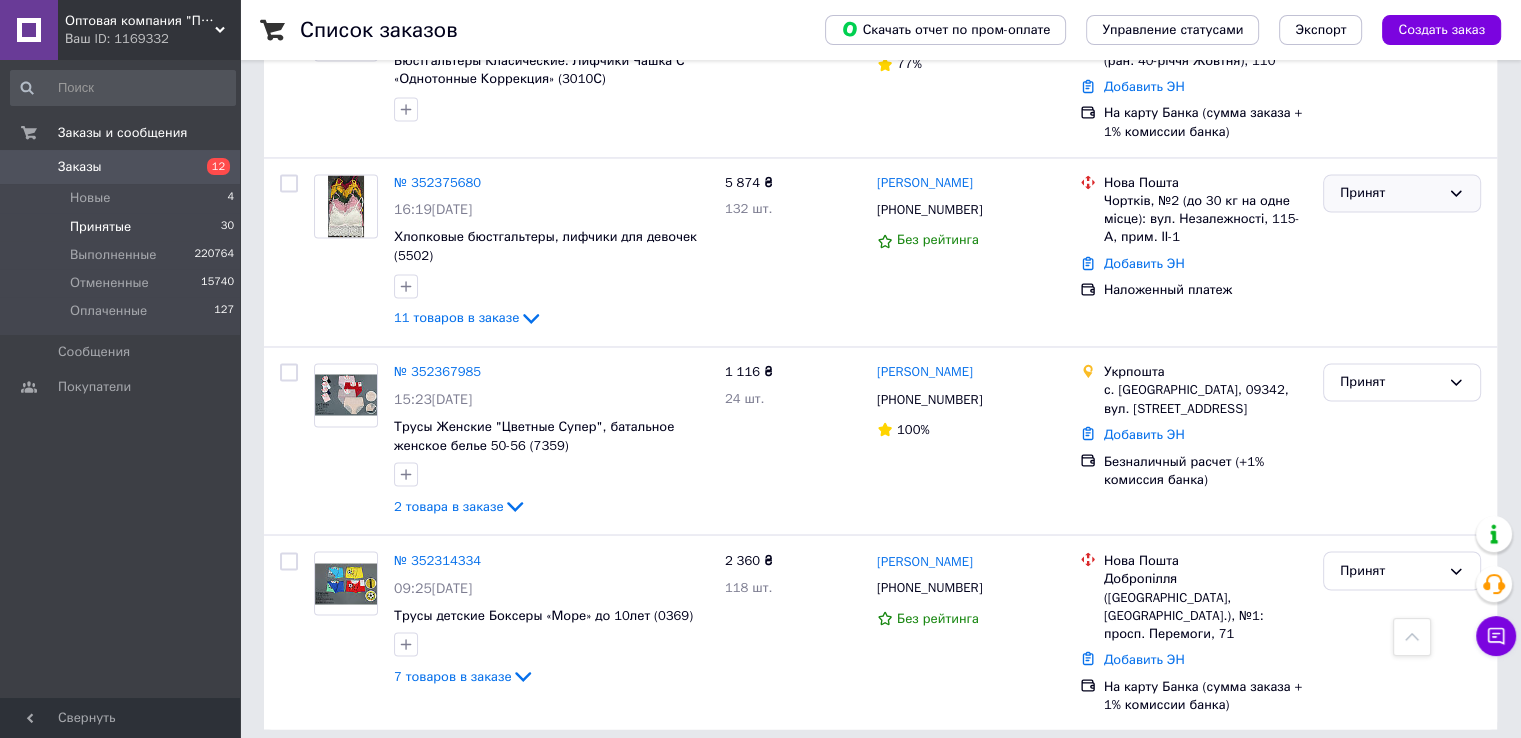 click on "Принят" at bounding box center (1390, 193) 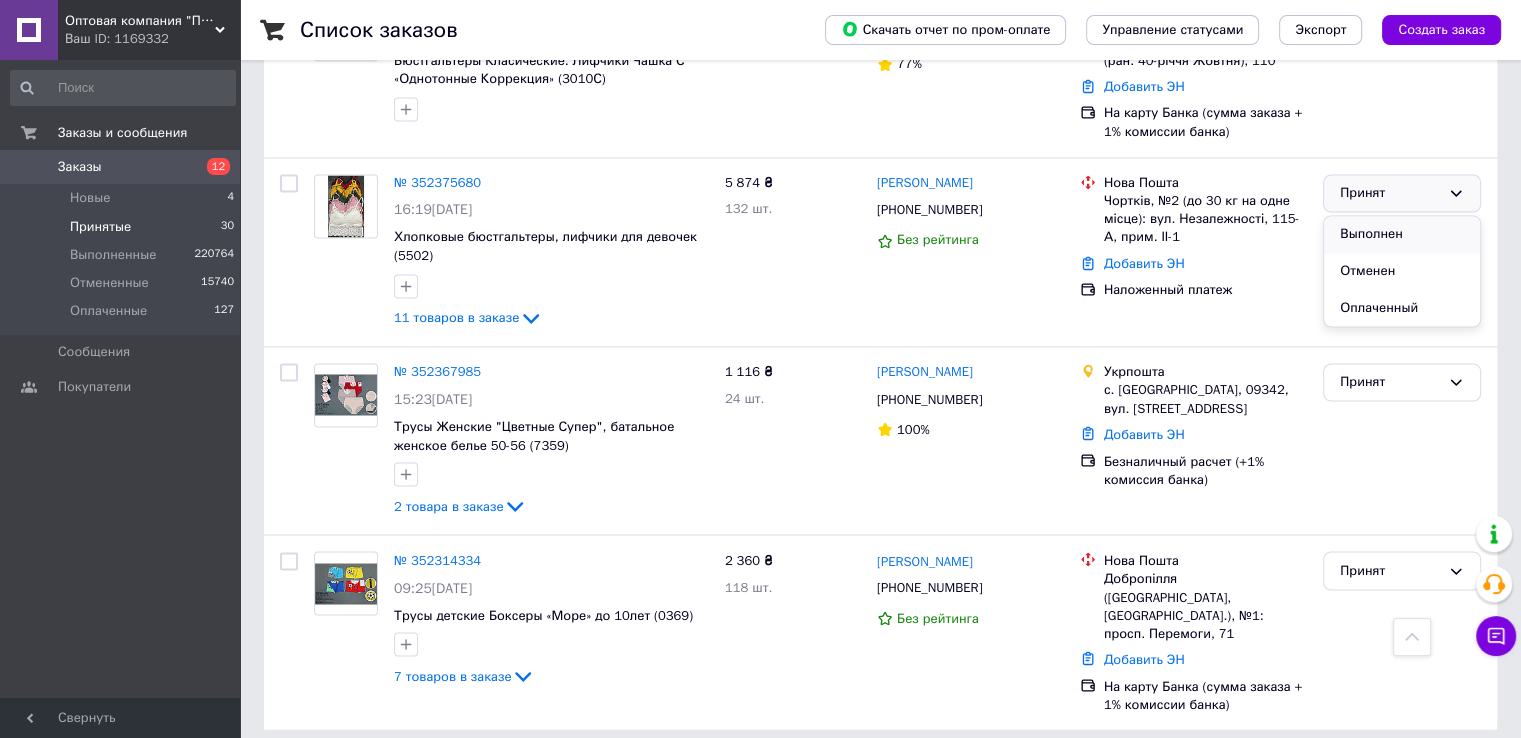 click on "Выполнен" at bounding box center (1402, 234) 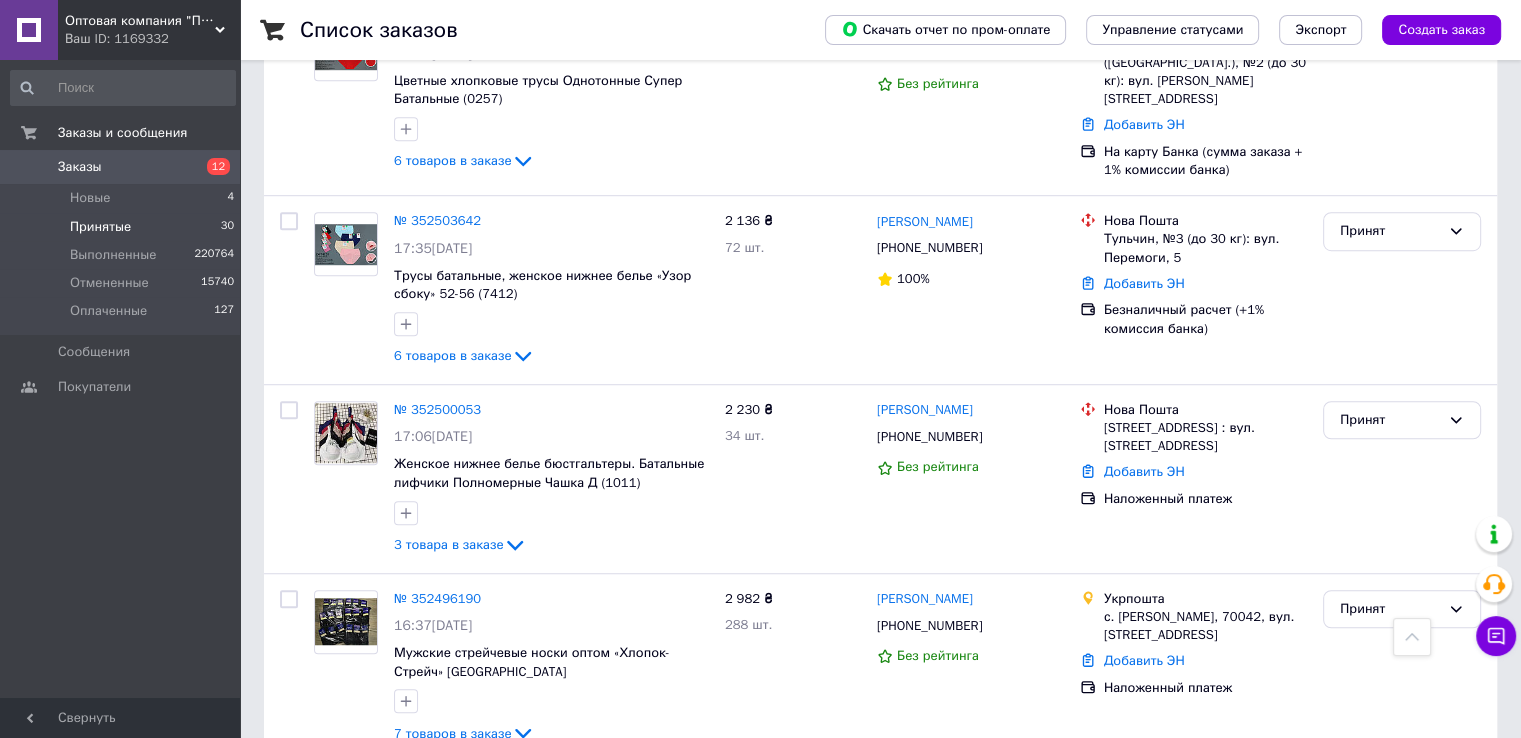 scroll, scrollTop: 1212, scrollLeft: 0, axis: vertical 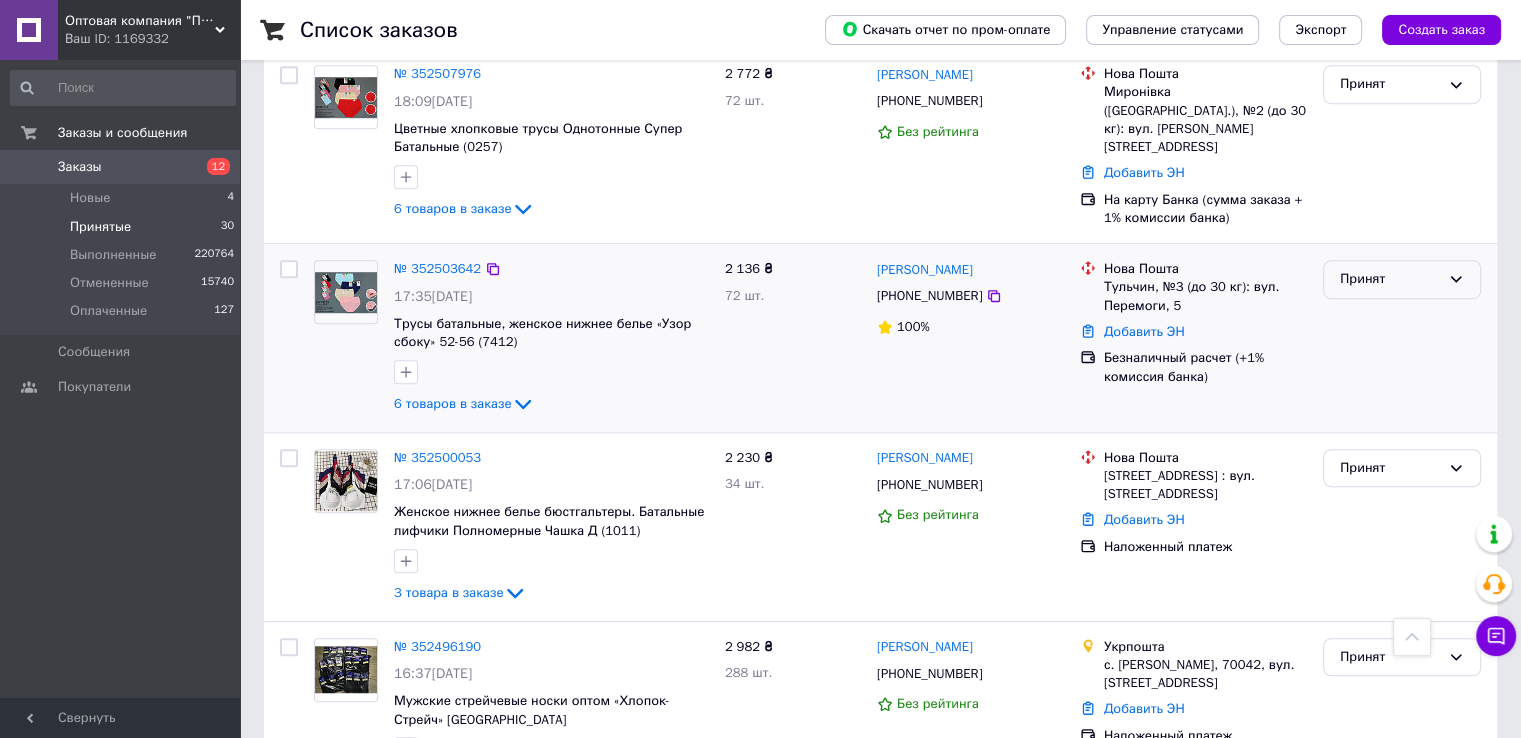 click on "Принят" at bounding box center (1402, 279) 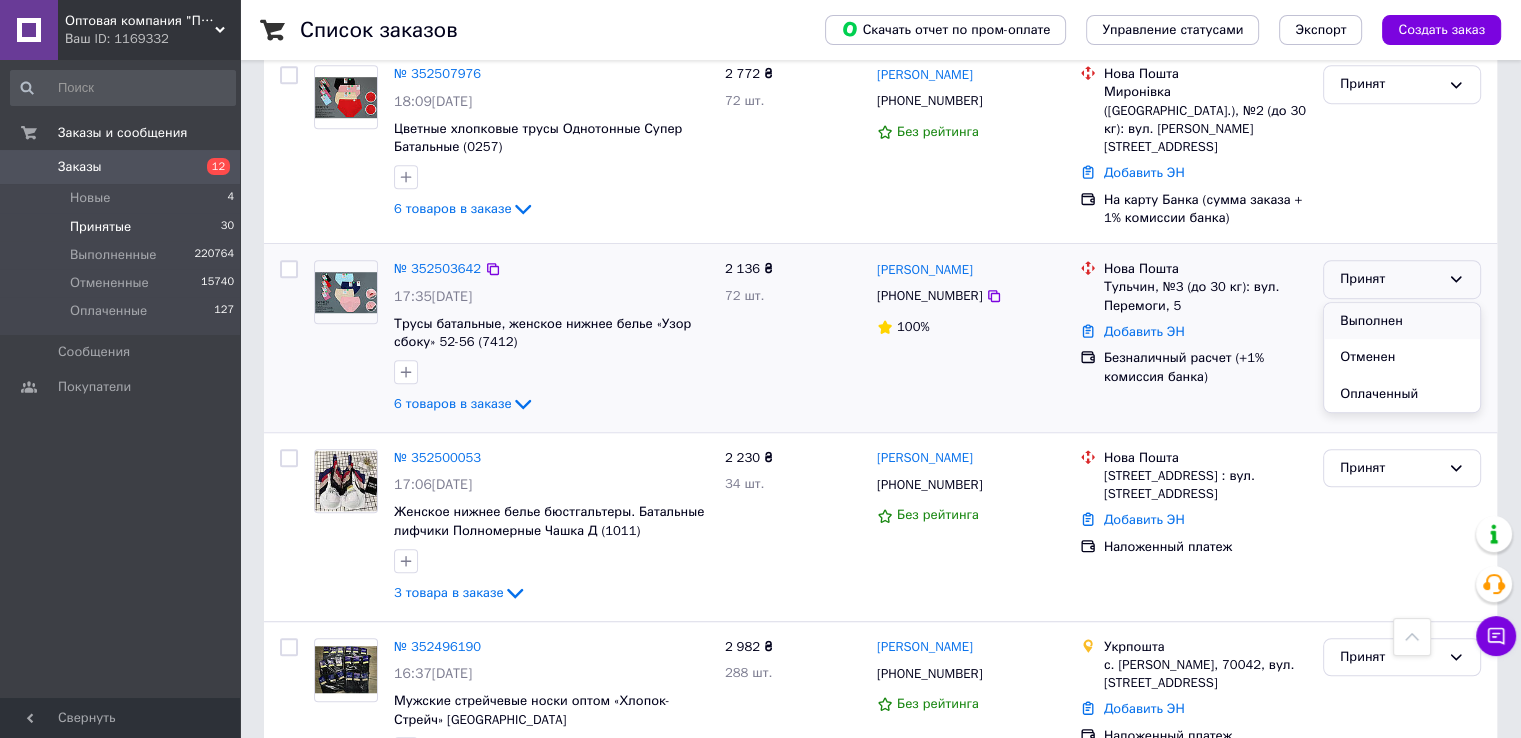 click on "Выполнен" at bounding box center (1402, 321) 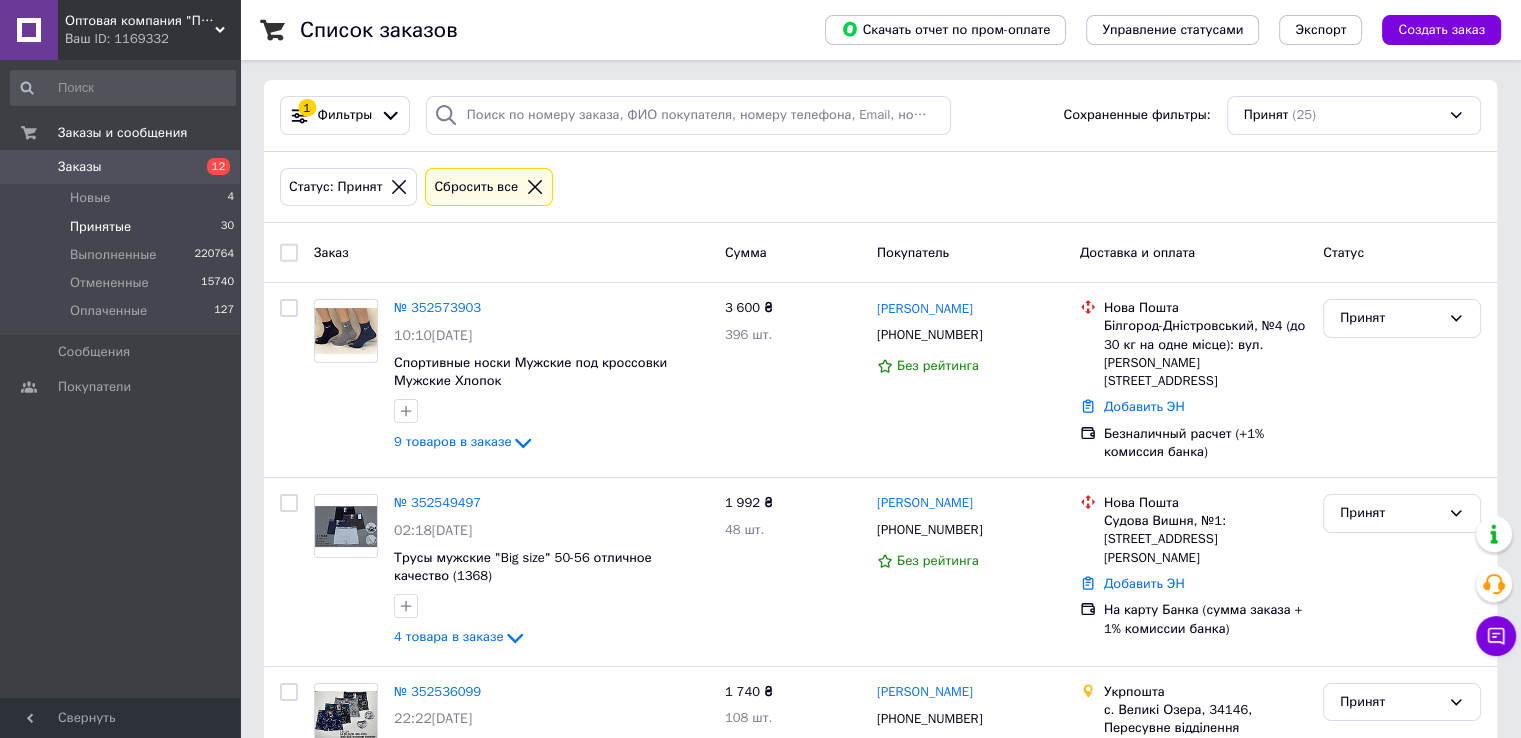scroll, scrollTop: 0, scrollLeft: 0, axis: both 